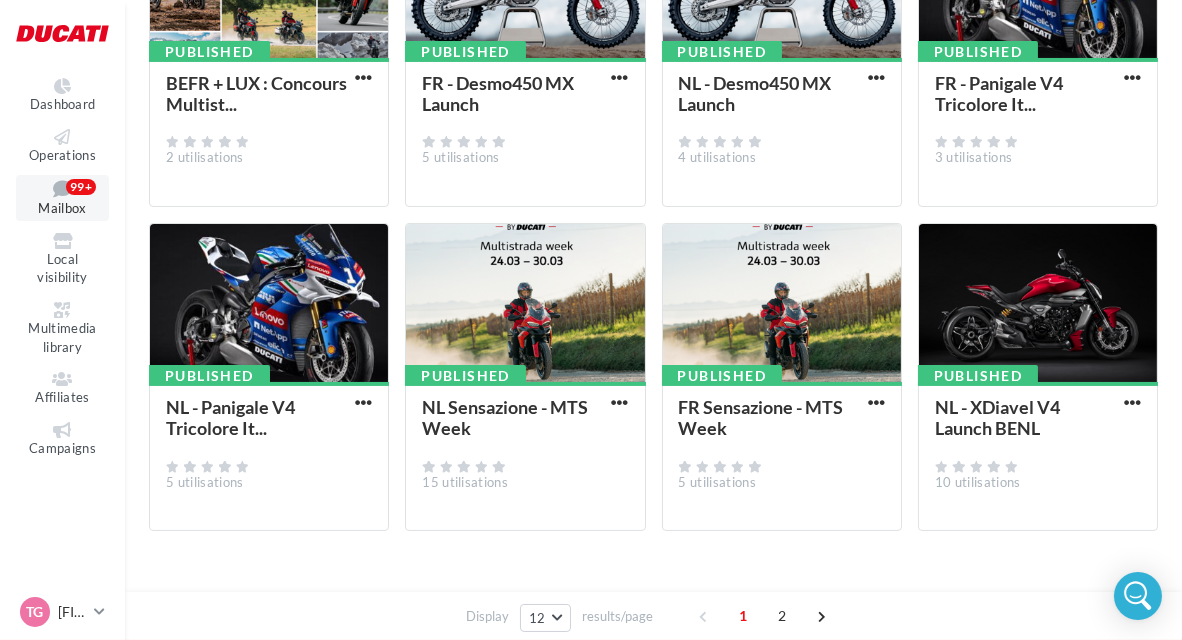 scroll, scrollTop: 0, scrollLeft: 0, axis: both 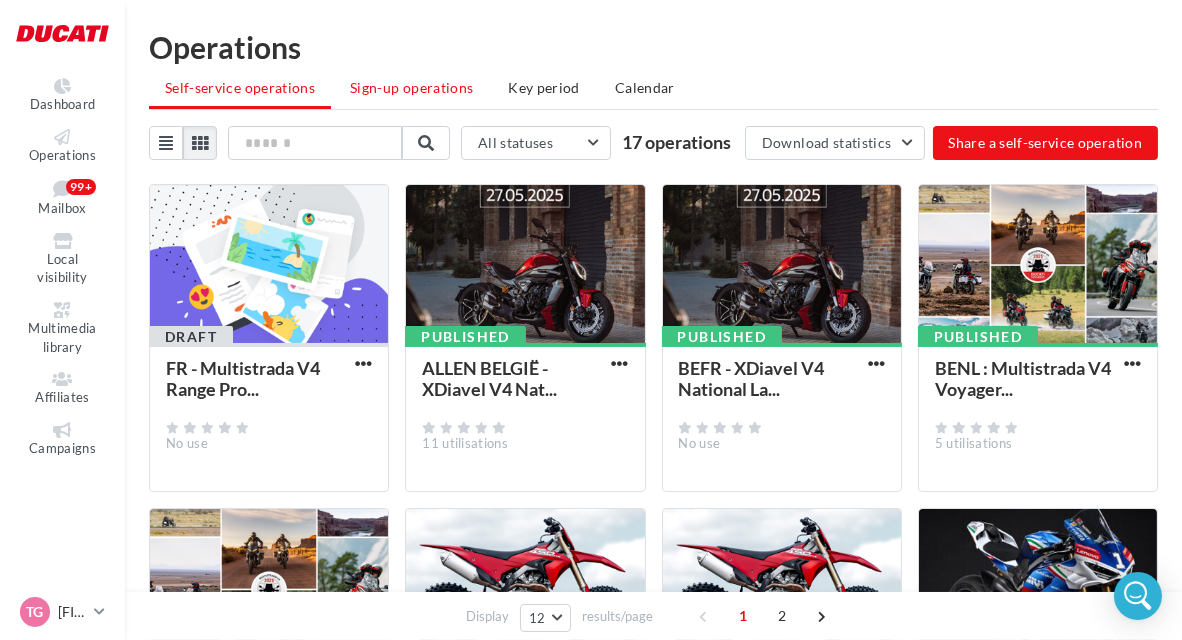 click on "Sign-up operations" at bounding box center [411, 87] 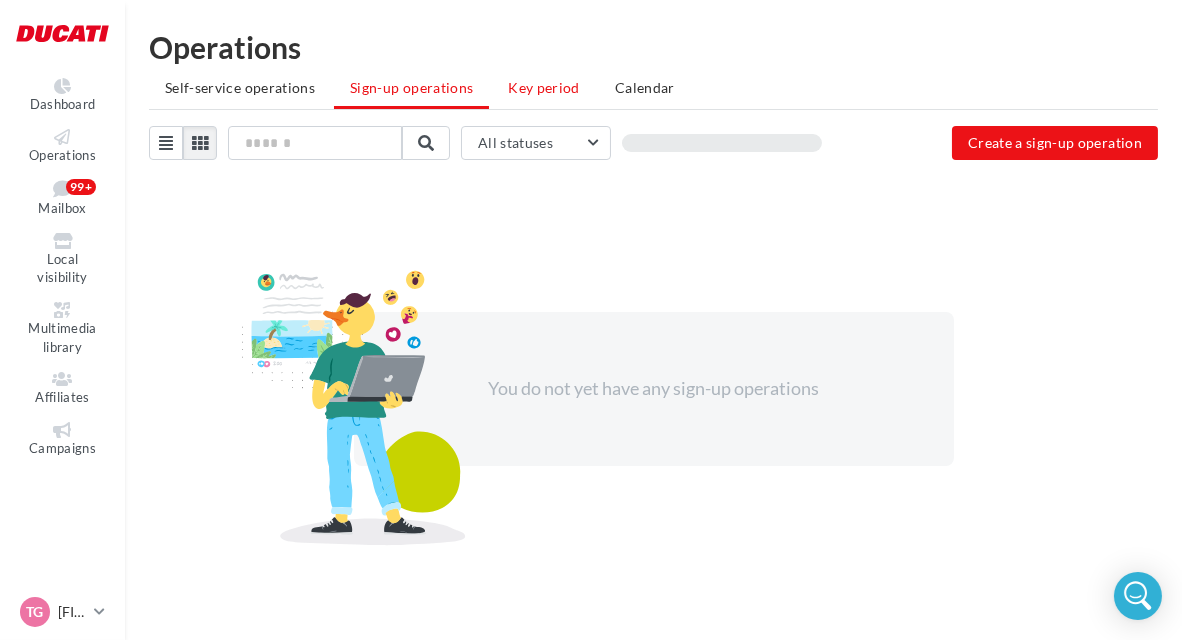 click on "Key period" at bounding box center (544, 87) 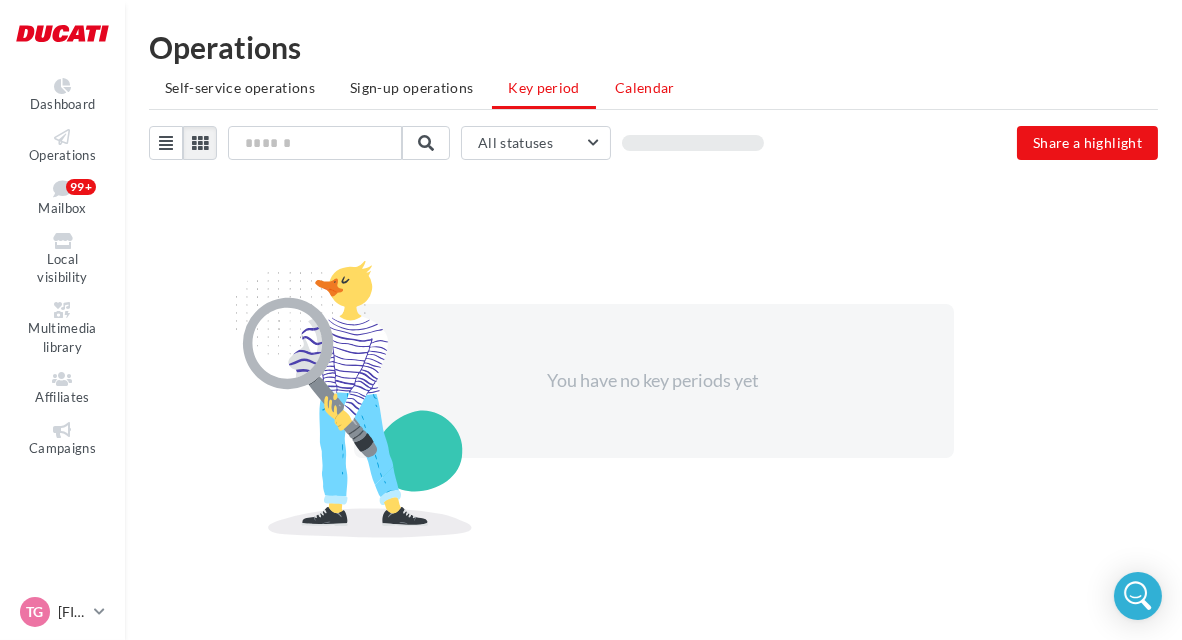 click on "Calendar" at bounding box center (645, 87) 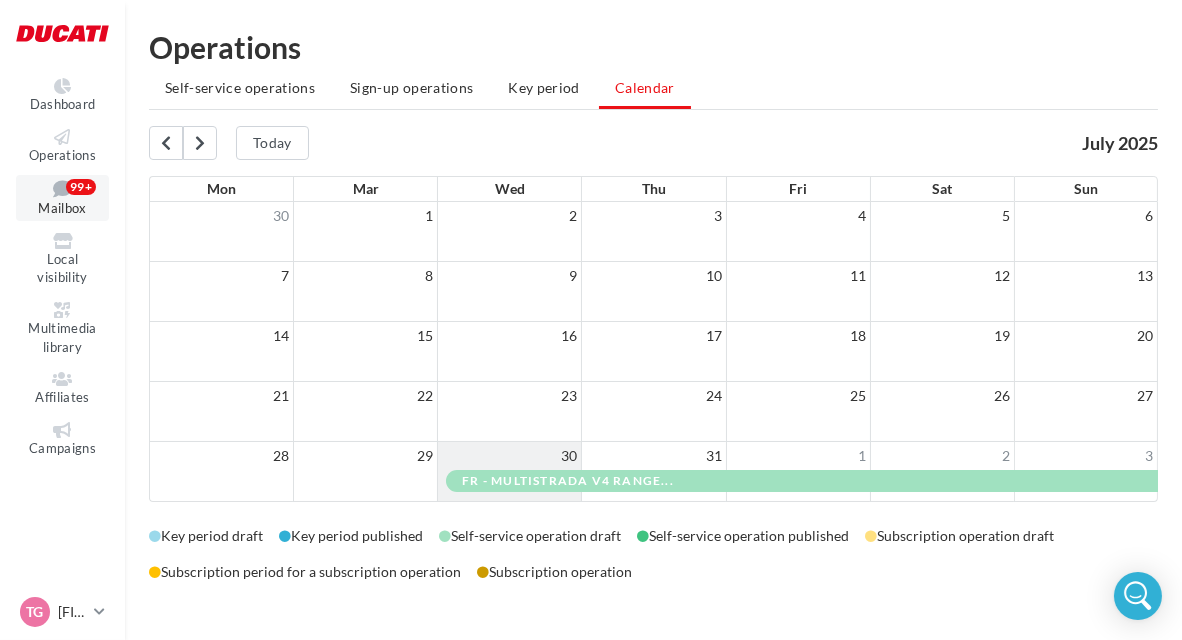 click on "Mailbox" at bounding box center [62, 209] 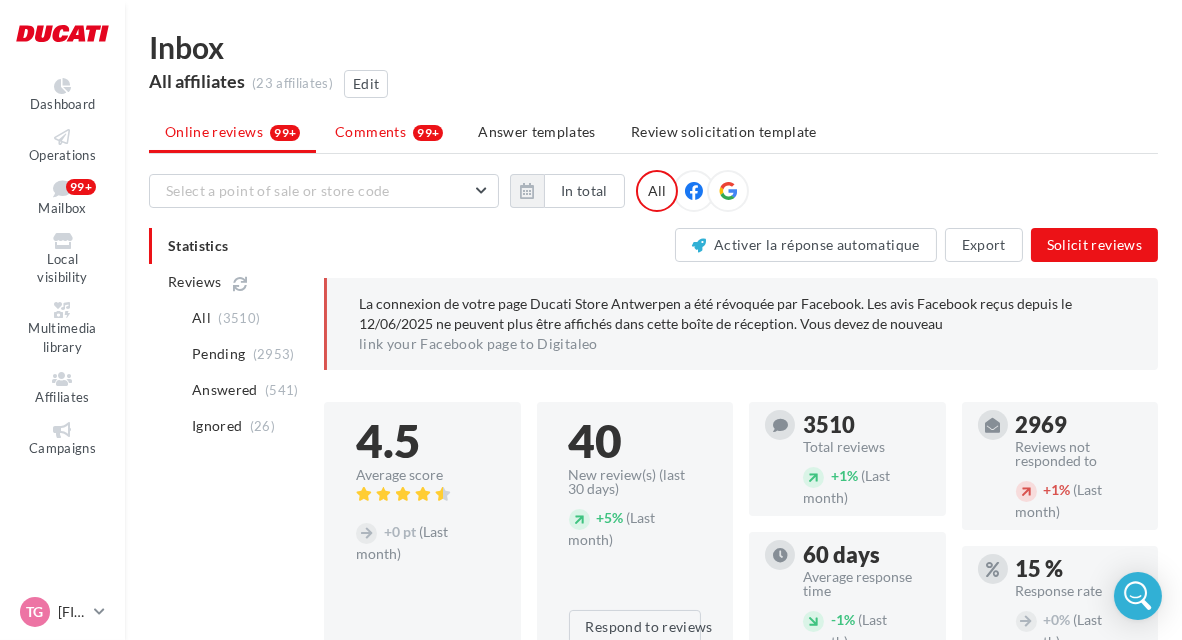 click on "Comments
99+" at bounding box center [389, 132] 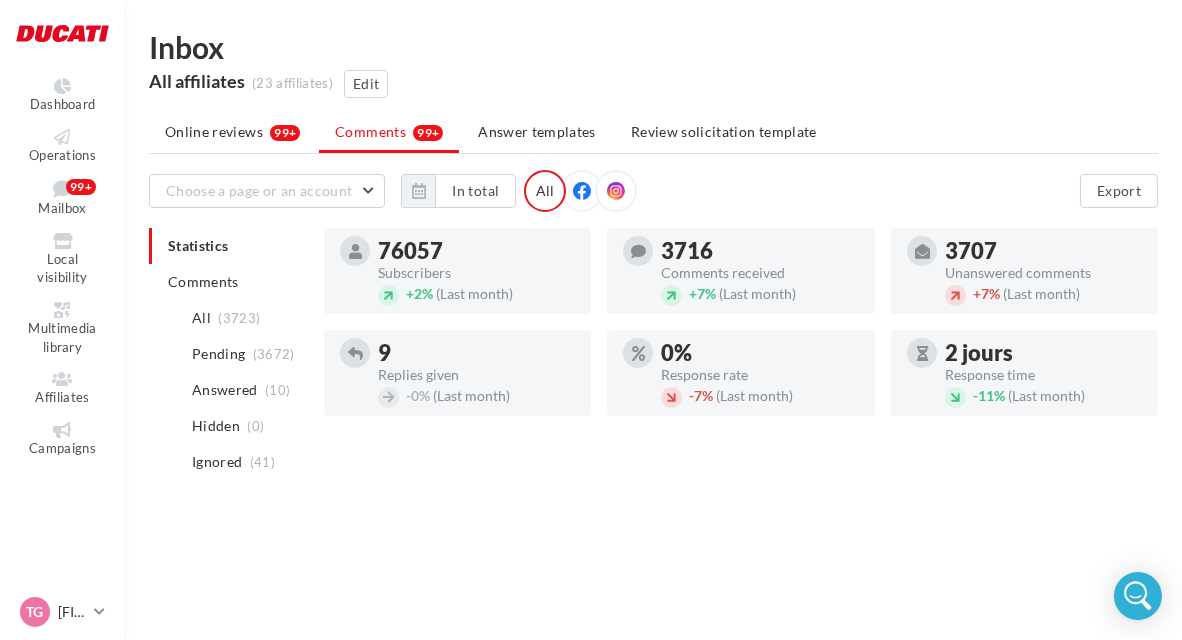 click on "3716
Comments received
+
7%
(Last month)" at bounding box center [740, 271] 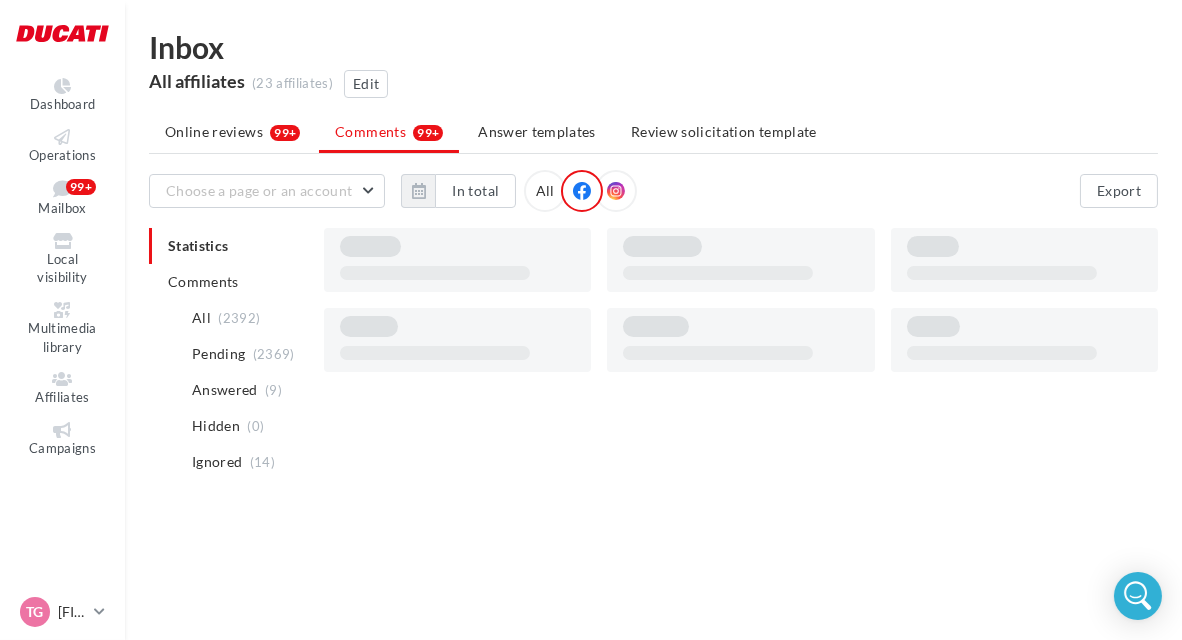 click at bounding box center [616, 191] 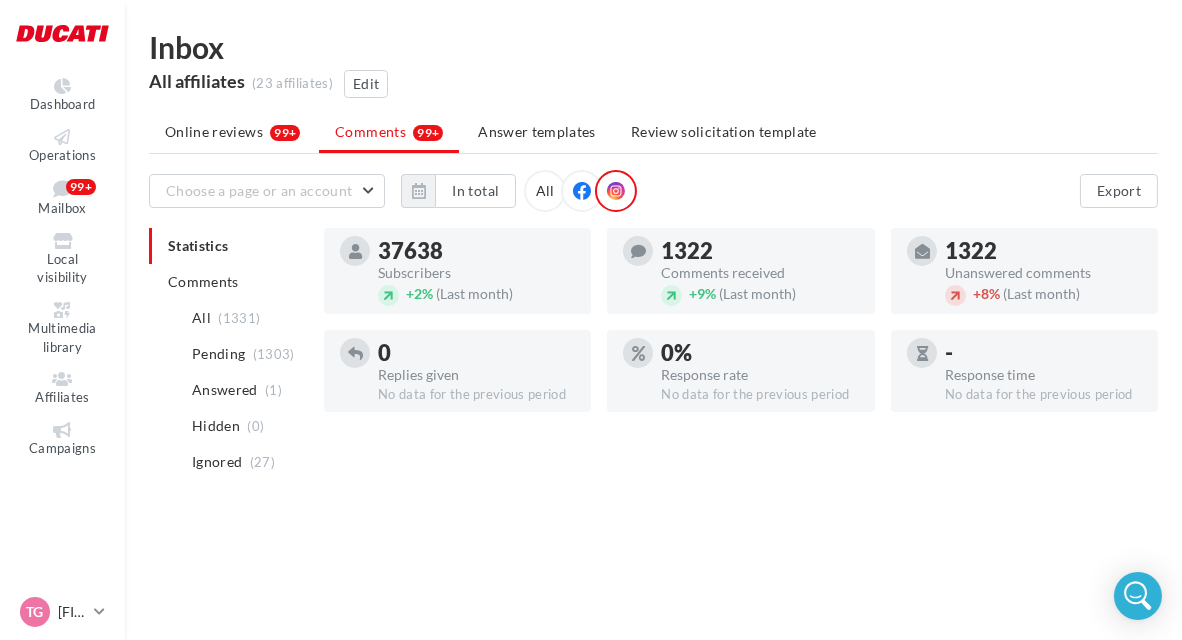 click at bounding box center (582, 191) 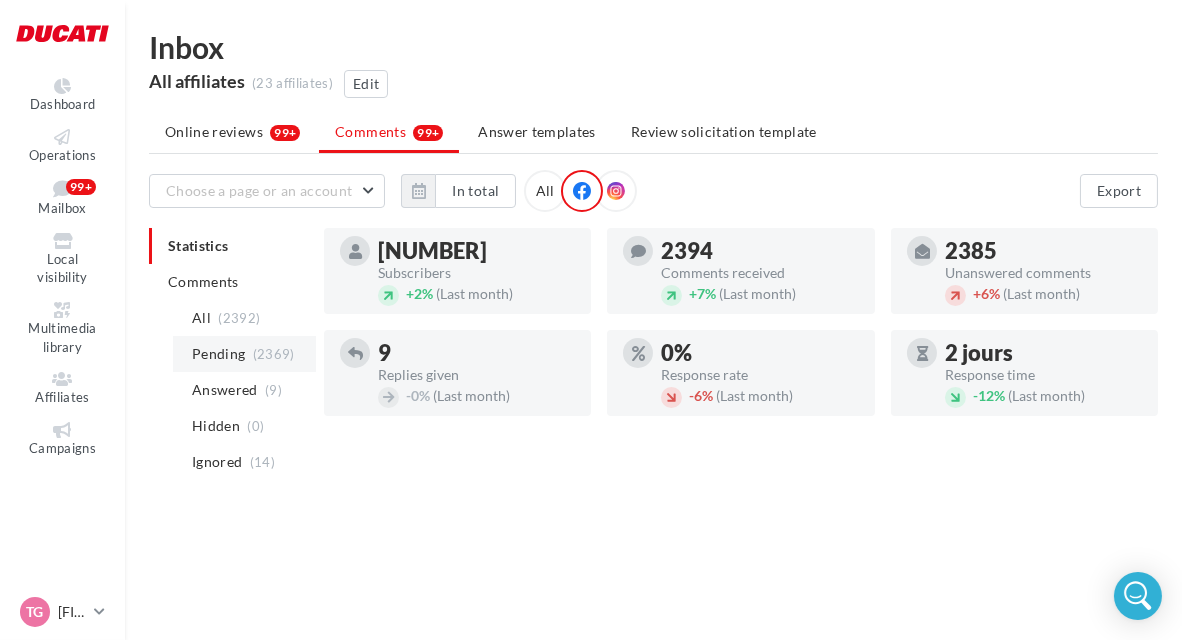 click on "Pending" at bounding box center (218, 354) 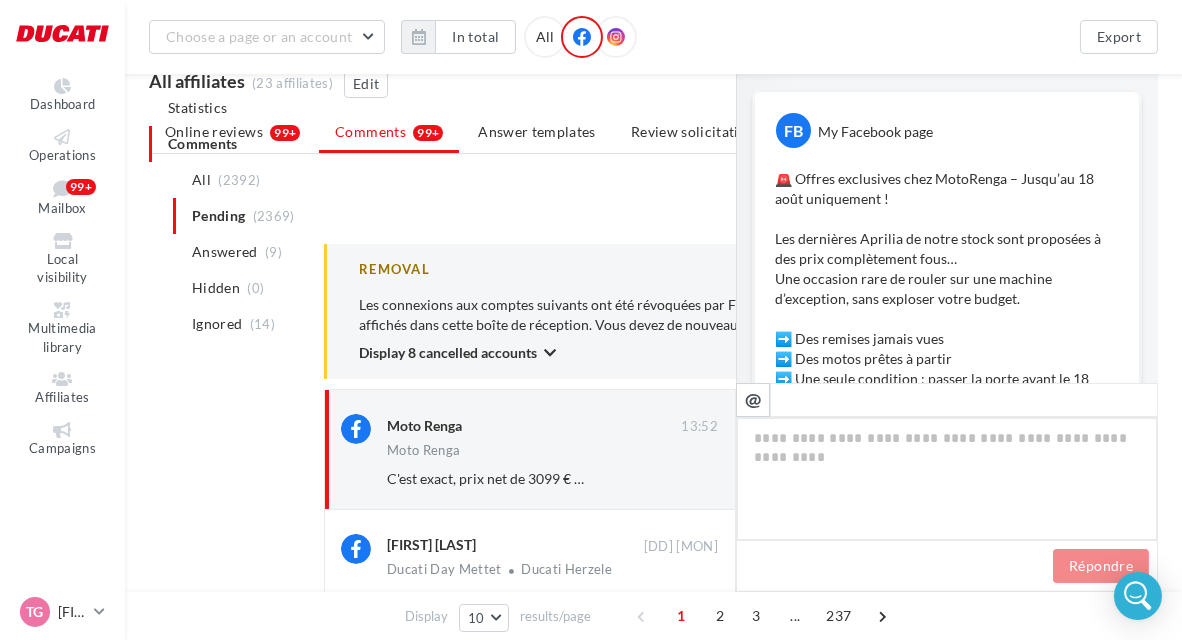 scroll, scrollTop: 370, scrollLeft: 0, axis: vertical 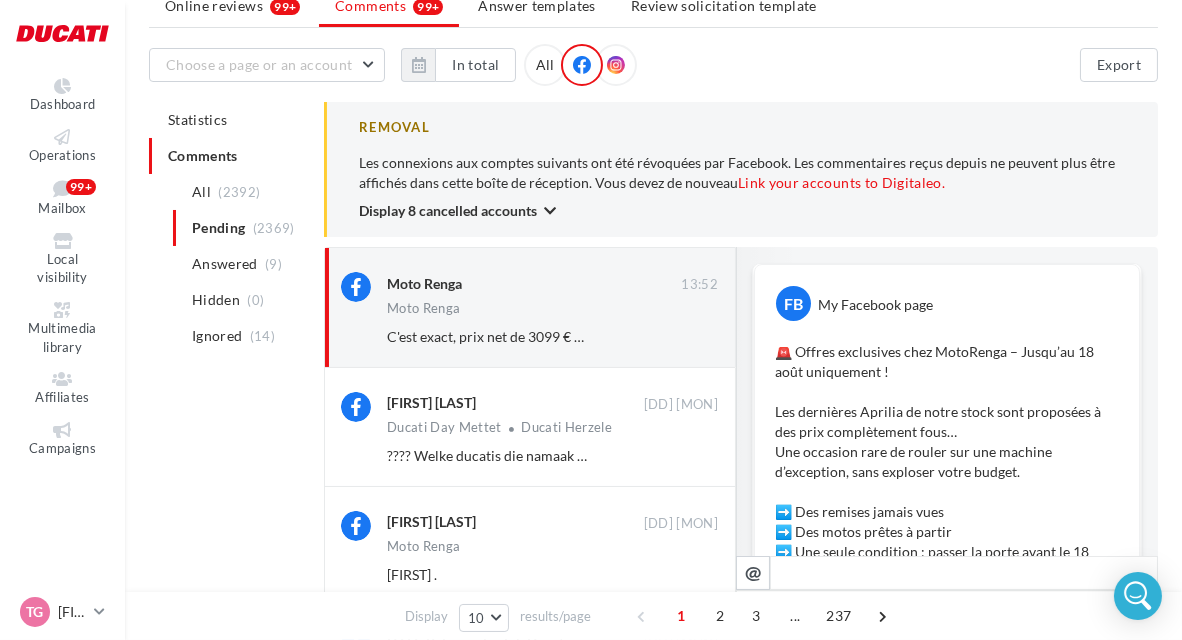 click on "FB
My Facebook page" at bounding box center (947, 295) 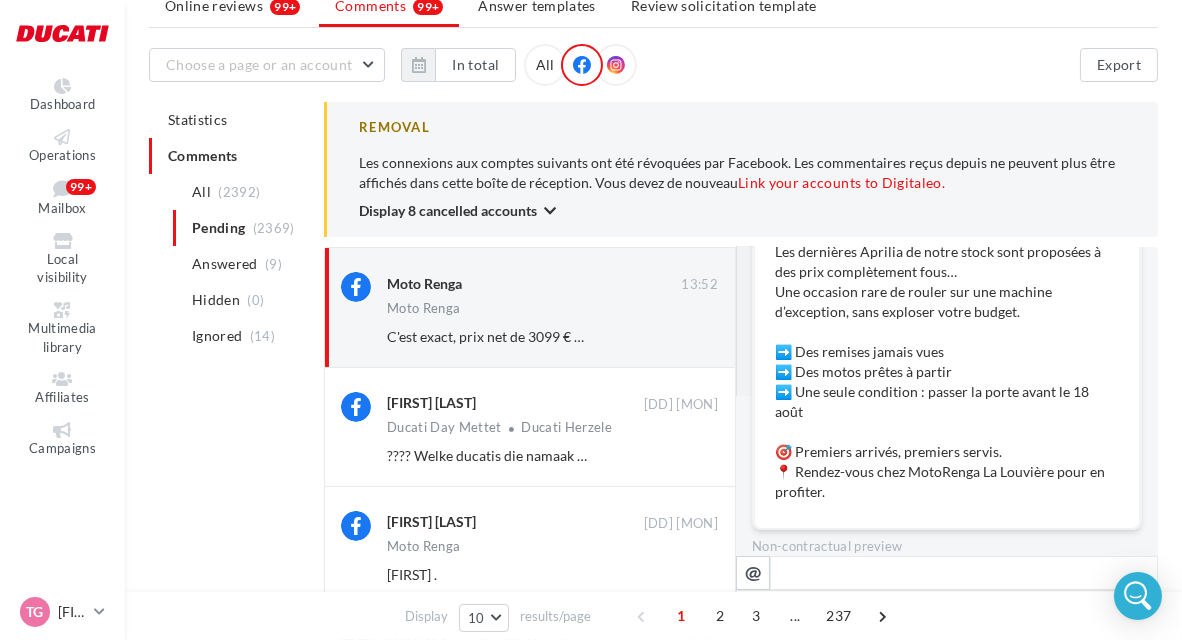 scroll, scrollTop: 0, scrollLeft: 0, axis: both 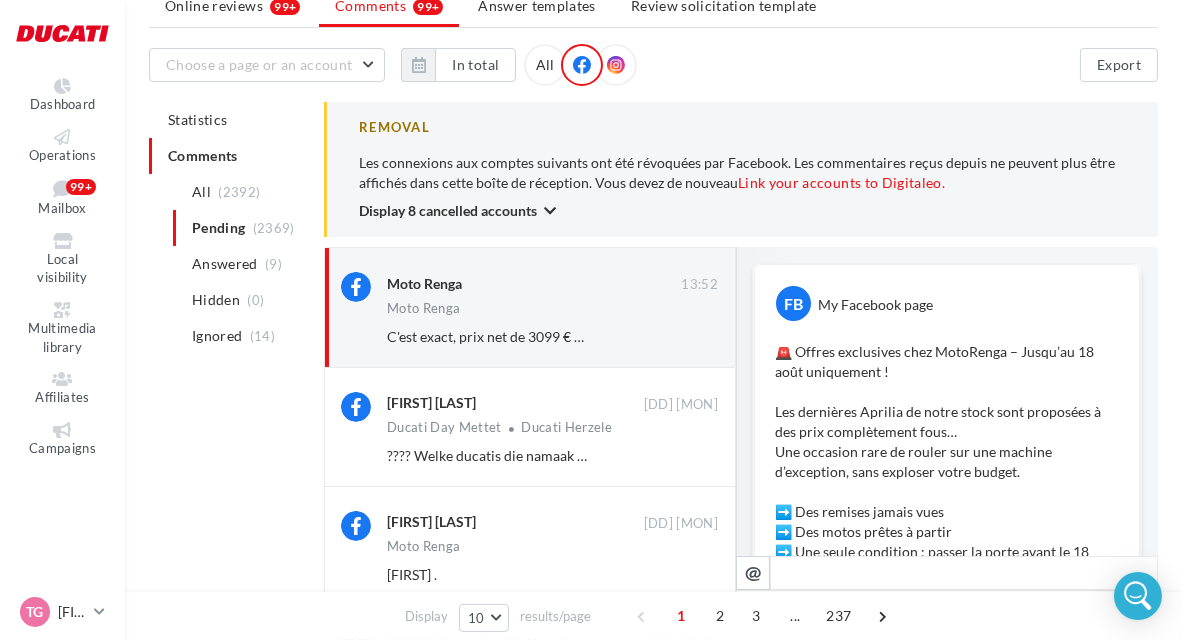 click on "🚨 Offres exclusives chez MotoRenga – Jusqu’au 18 août uniquement ! Les dernières Aprilia de notre stock sont proposées à des prix complètement fous… Une occasion rare de rouler sur une machine d’exception, sans exploser votre budget. ➡️ Des remises jamais vues ➡️ Des motos prêtes à partir ➡️ Une seule condition : passer la porte avant le 18 août 🎯 Premiers arrivés, premiers servis. 📍 Rendez-vous chez MotoRenga La Louvière pour en profiter." at bounding box center (947, 502) 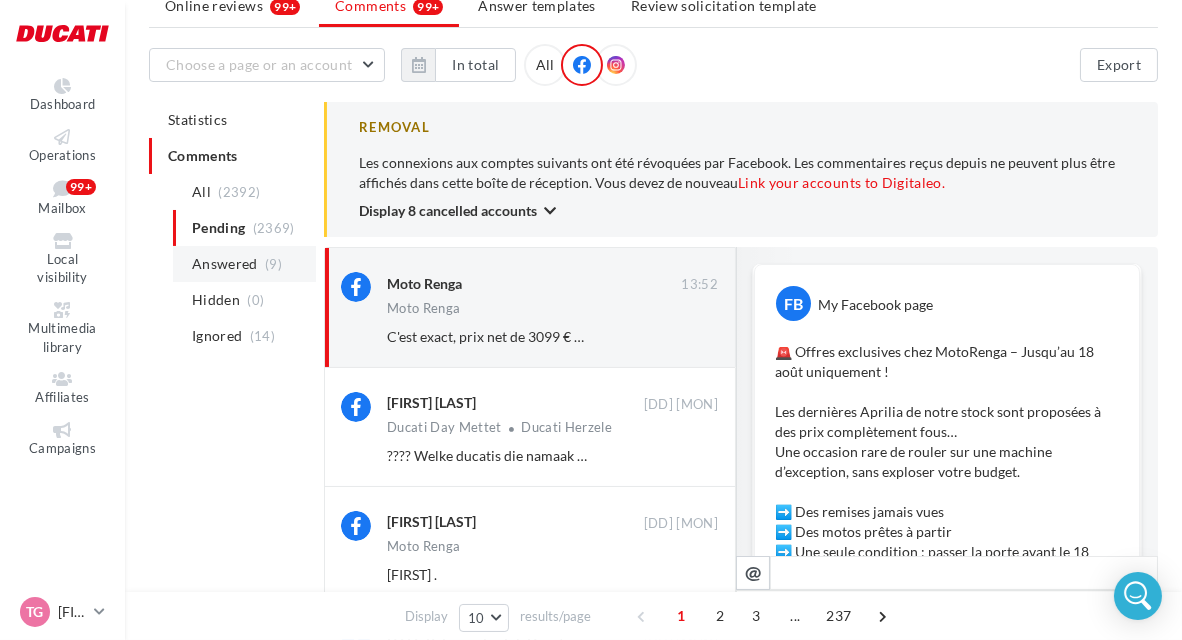 click on "Answered" at bounding box center [225, 264] 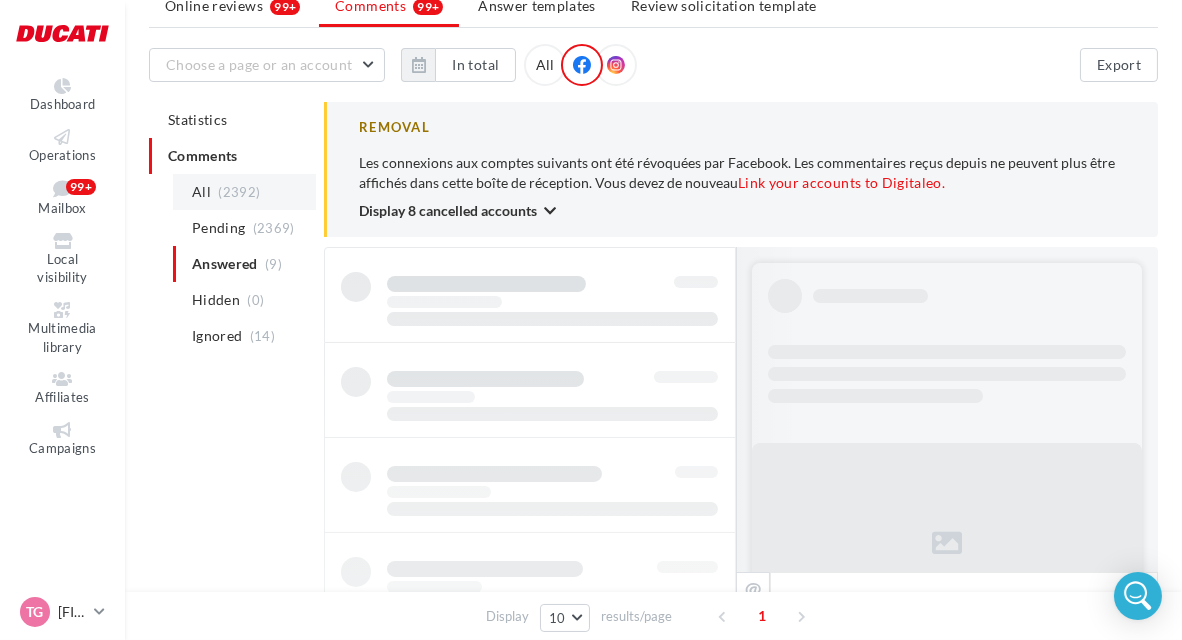 click on "(2392)" at bounding box center [239, 192] 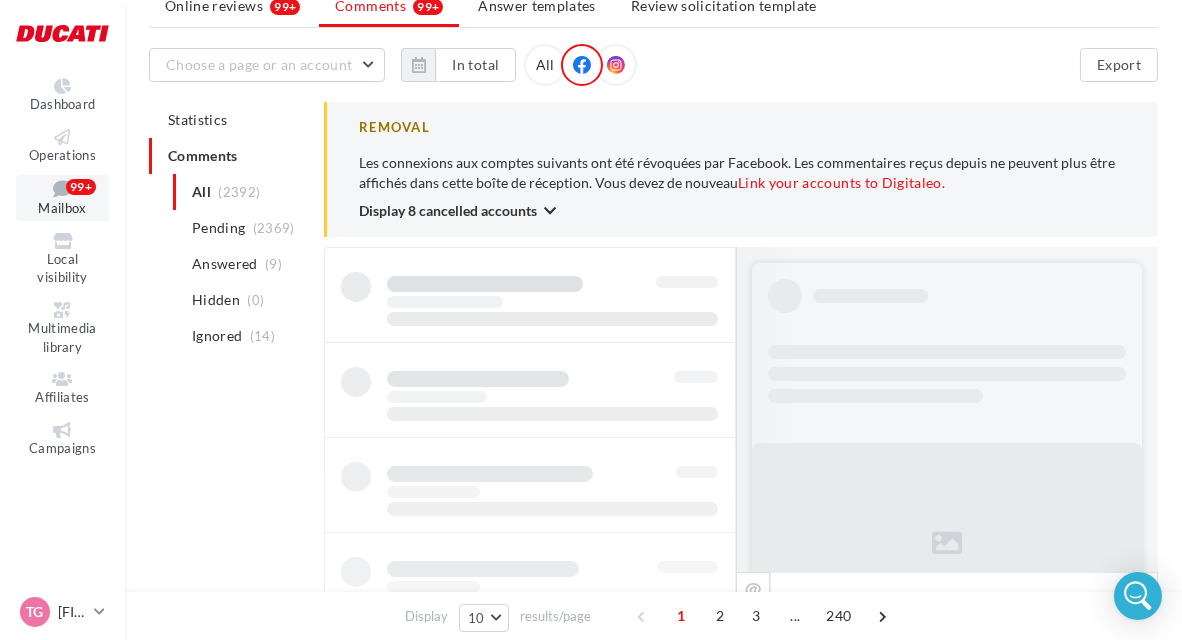 click on "99+" at bounding box center (81, 187) 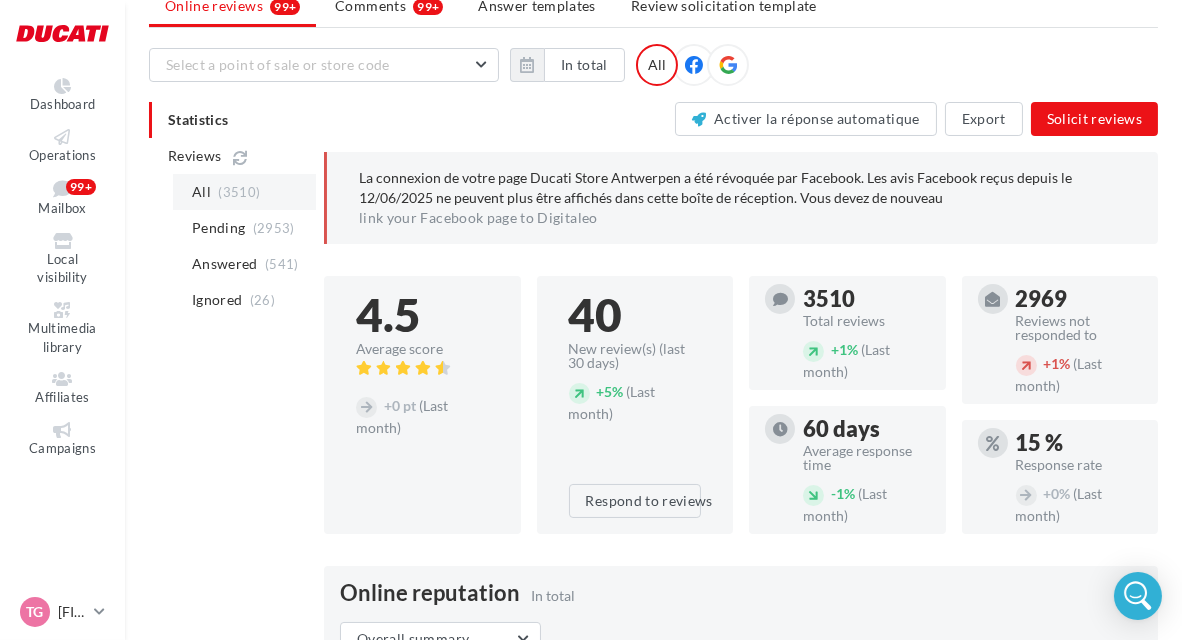 click on "(3510)" at bounding box center [239, 192] 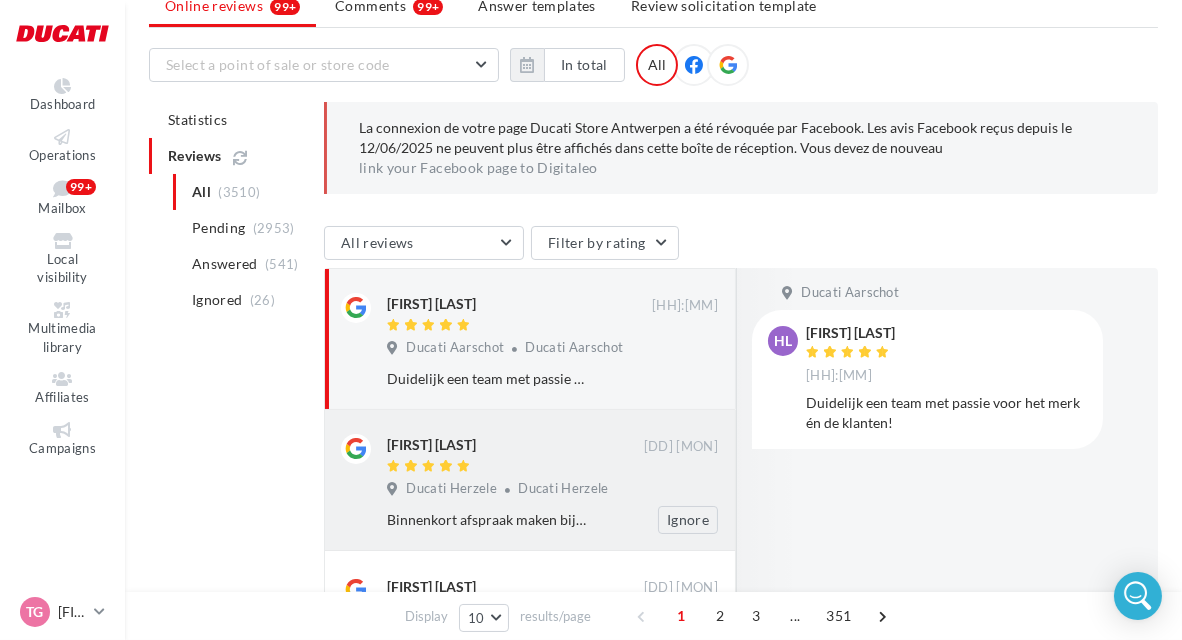 click on "[NAME]
29 Jul
Ducati Herzele     Ducati Herzele
Vandaag langs geweest voor info (1098 occassie gekocht en had enkele vragen ivm distributie). Super onthaal en vriendelijk. Professionaliteit ten top ! Binnenkort afspraak maken bij [PERSON]
Ignore" at bounding box center [530, 480] 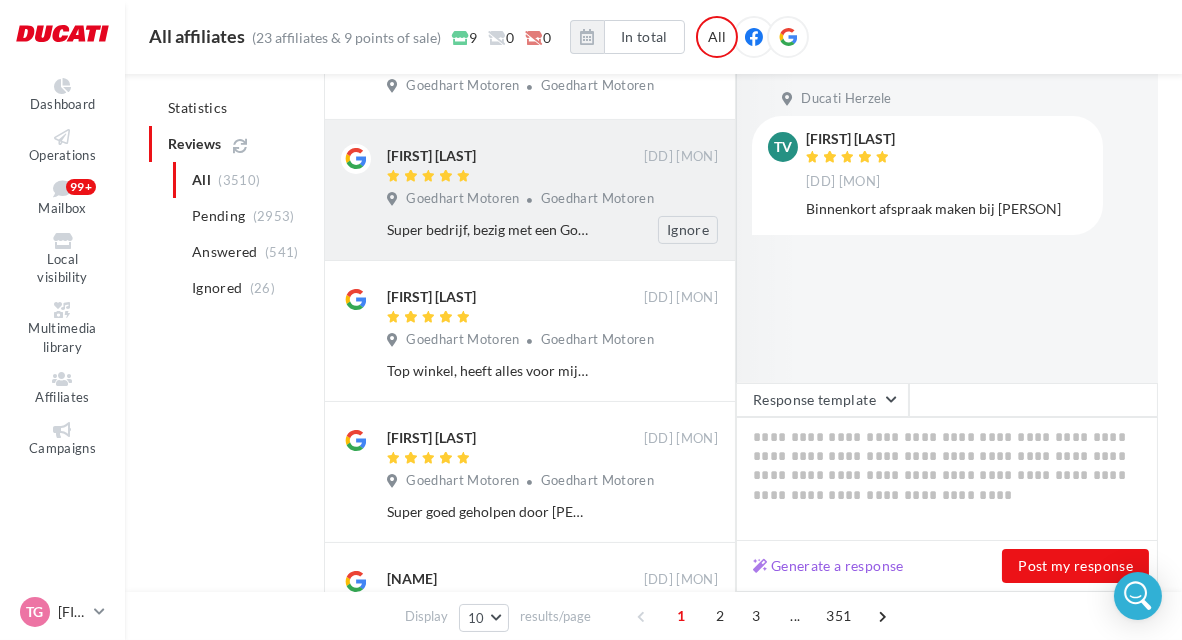 scroll, scrollTop: 1246, scrollLeft: 0, axis: vertical 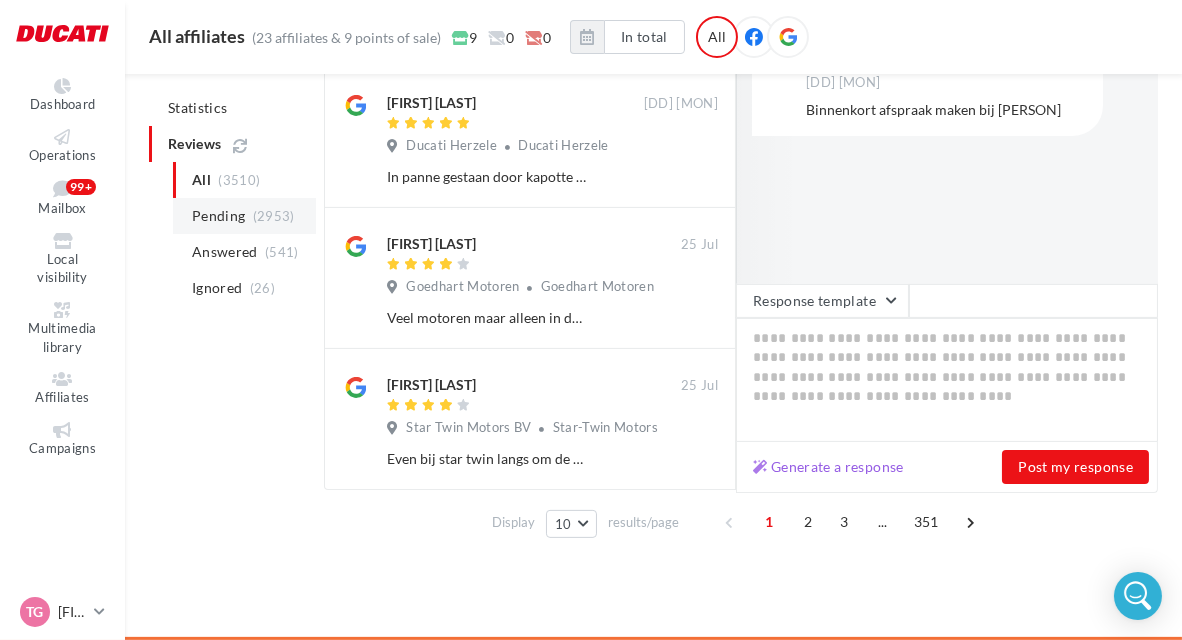 click on "Pending" at bounding box center (218, 216) 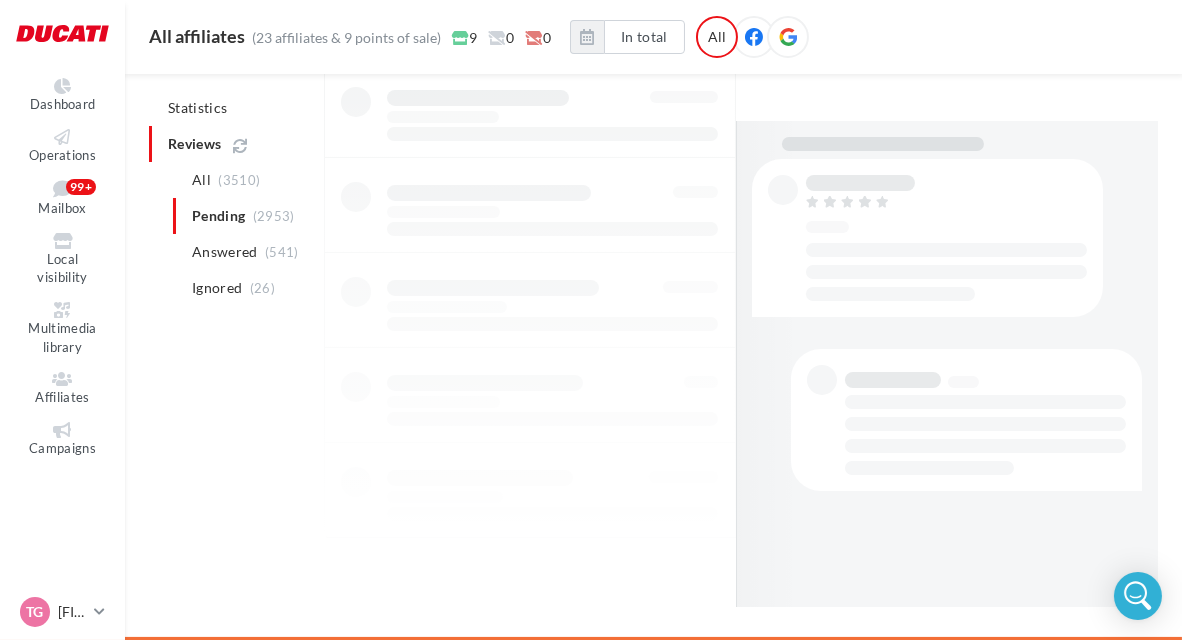 scroll, scrollTop: 243, scrollLeft: 0, axis: vertical 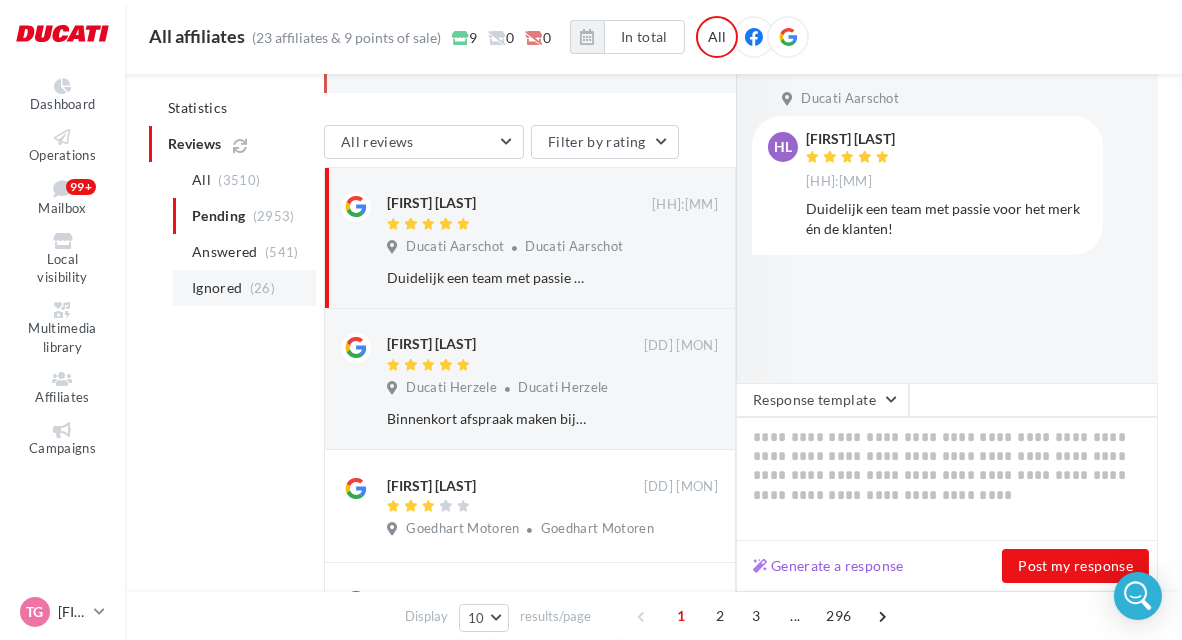 click on "Ignored" at bounding box center [217, 288] 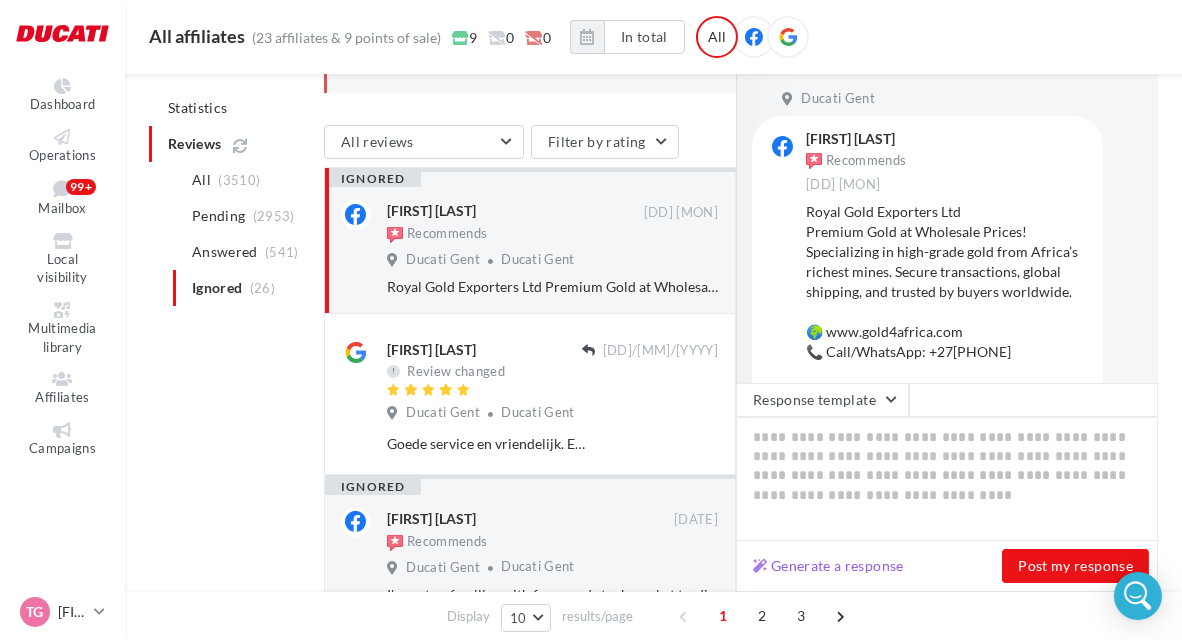 click on "Recommends" at bounding box center (515, 236) 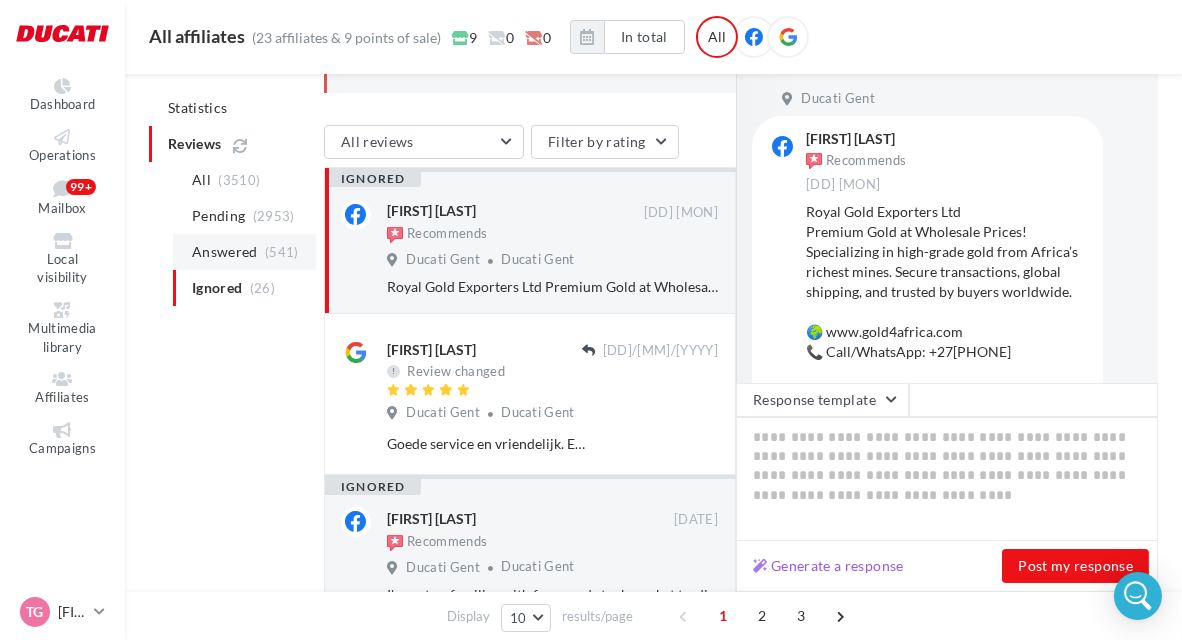 click on "Answered" at bounding box center (225, 252) 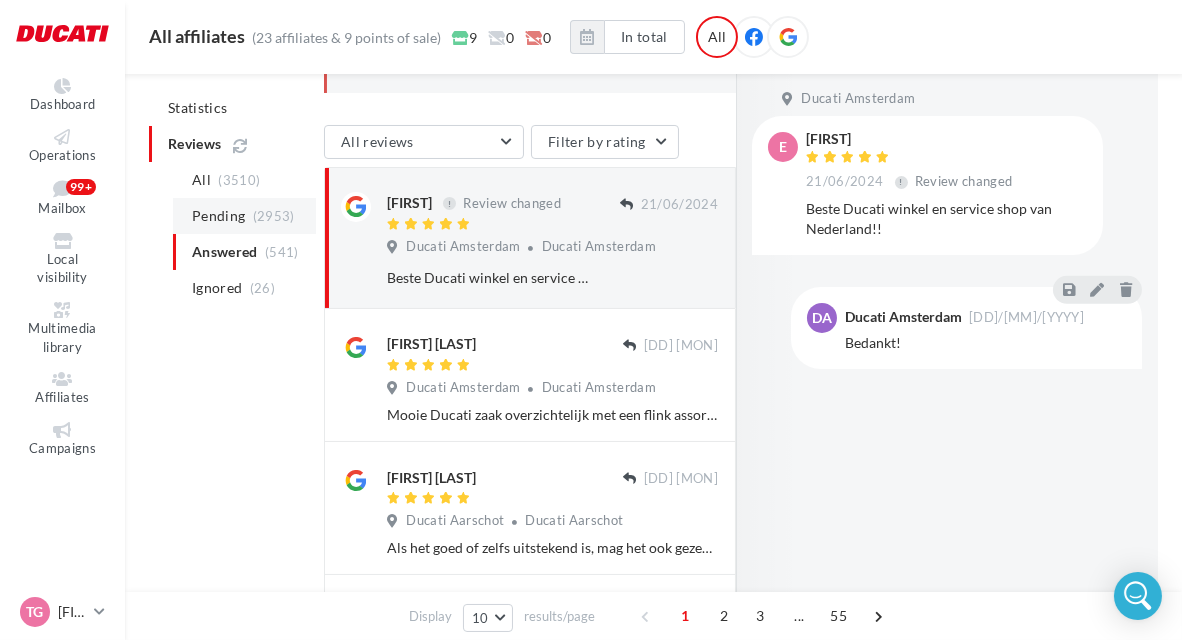 click on "Pending" at bounding box center (218, 216) 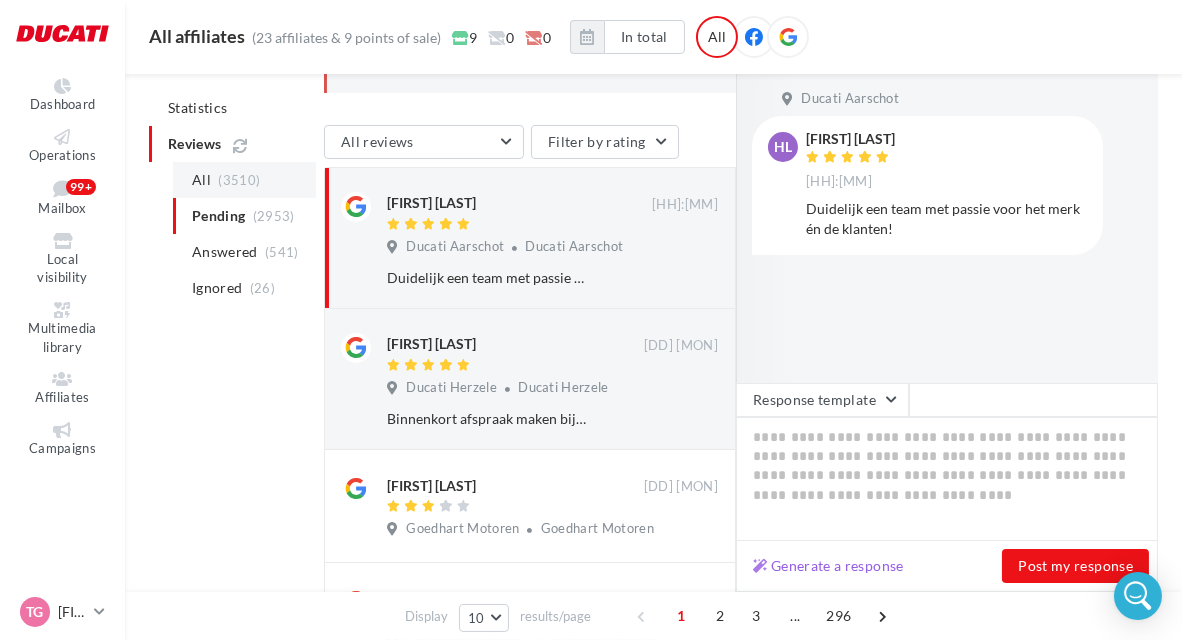 click on "(3510)" at bounding box center (239, 180) 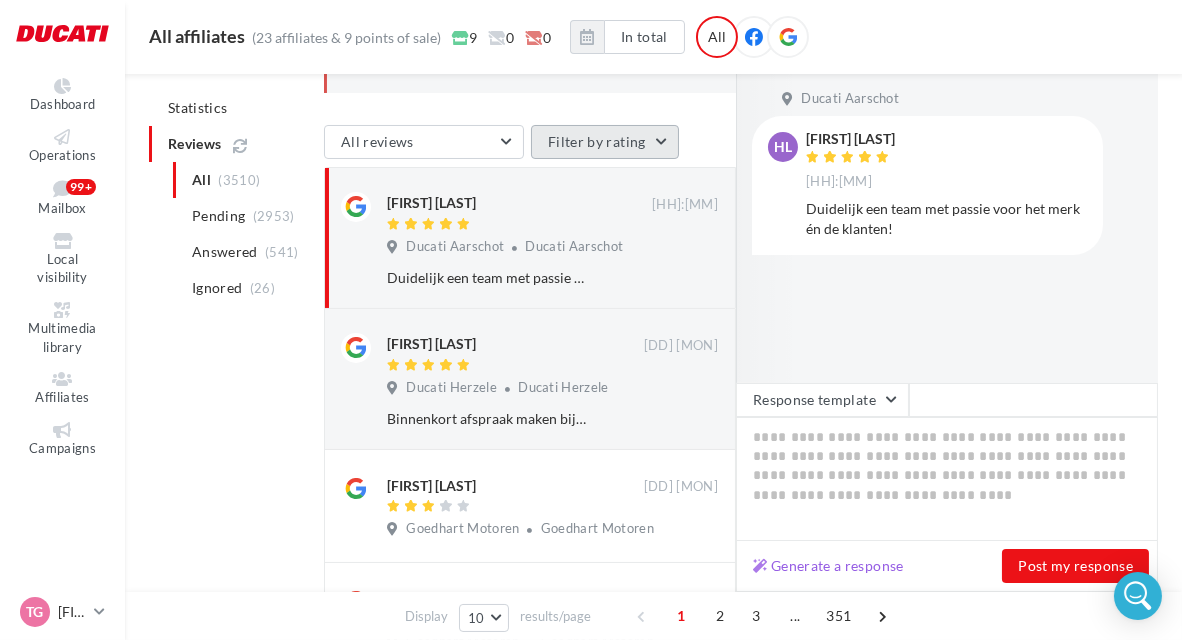 click on "Filter by rating" at bounding box center [605, 142] 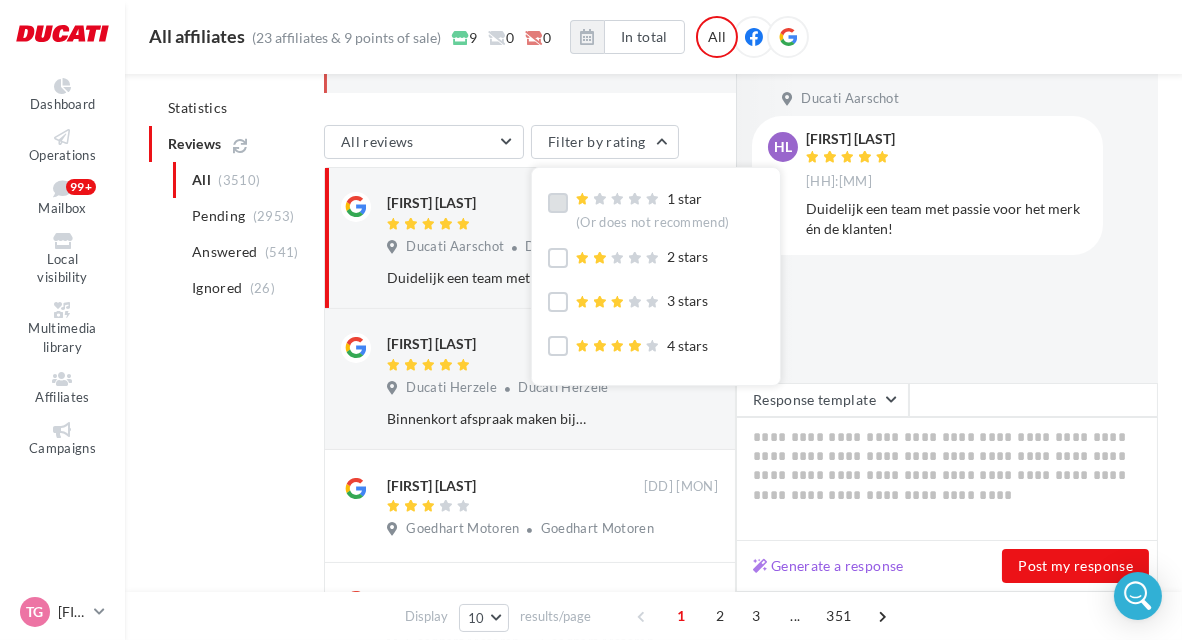 click on "1 star
(Or does not recommend)" at bounding box center (652, 210) 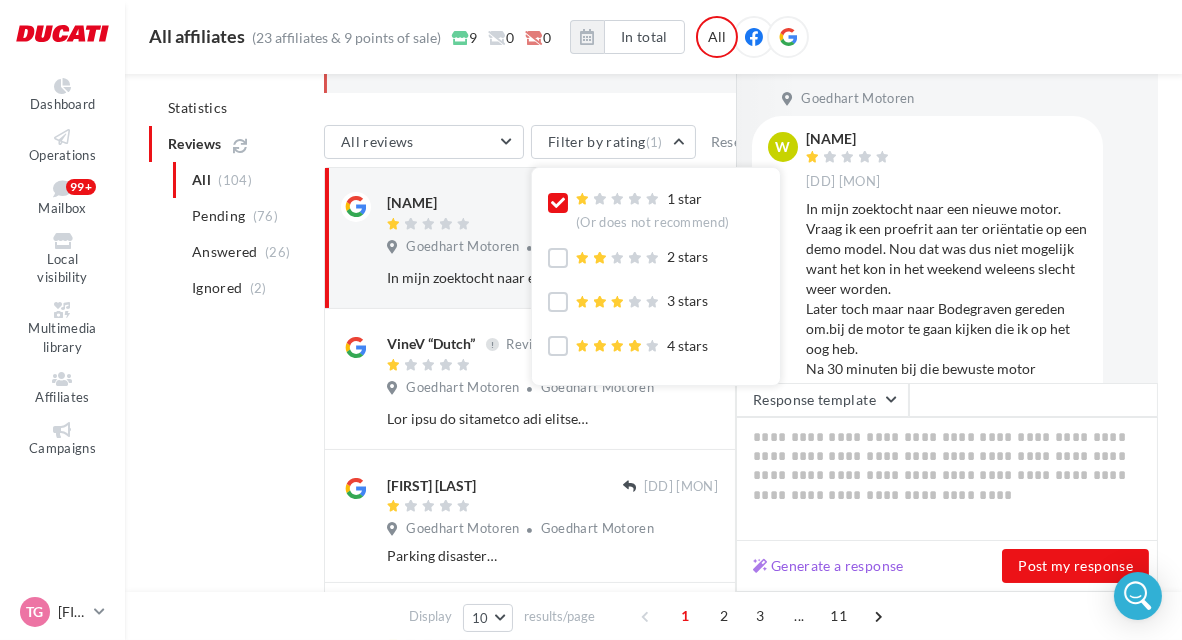 click on "Statistics
Reviews
All
(104)
Pending
(76)
Answered
(26)
Ignored
(2)
La connexion de votre page Ducati Store Antwerpen a été révoquée par Facebook. Les avis Facebook reçus depuis le 12/06/2025 ne peuvent plus être affichés dans cette boîte de réception. Vous devez de nouveau
link your Facebook page to Digitaleo
All reviews         All reviews     Review with comment     Review without comment         Filter by rating  (1)
1 star
(Or does not recommend)
2 stars
3 stars
4 stars
5 stars" at bounding box center [653, 795] 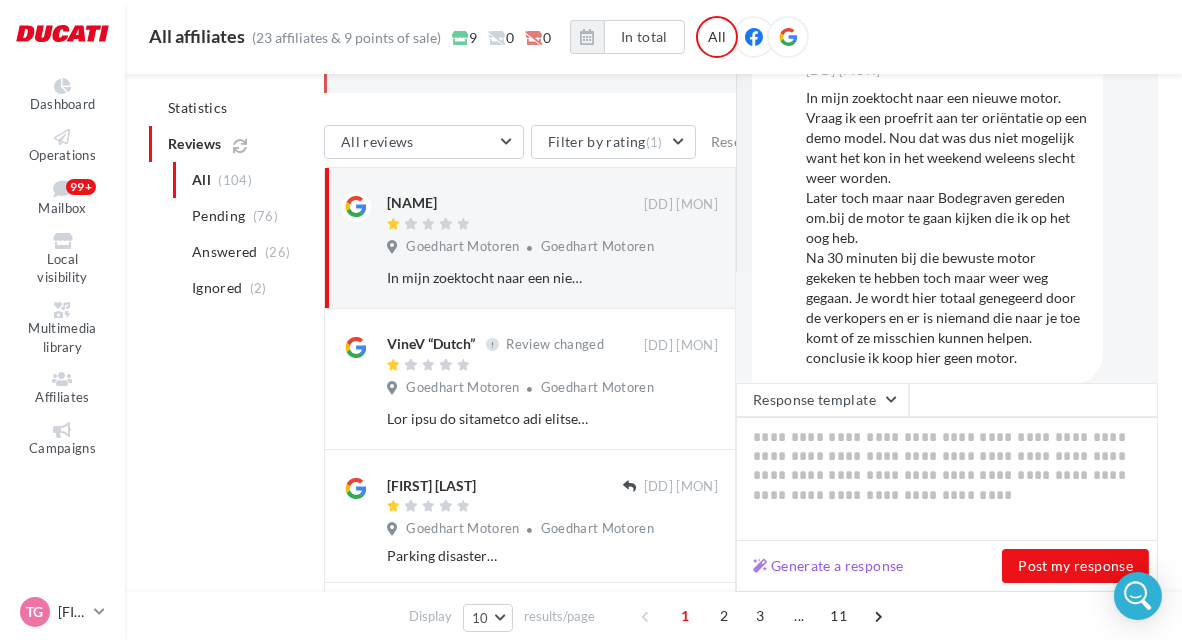 scroll, scrollTop: 128, scrollLeft: 0, axis: vertical 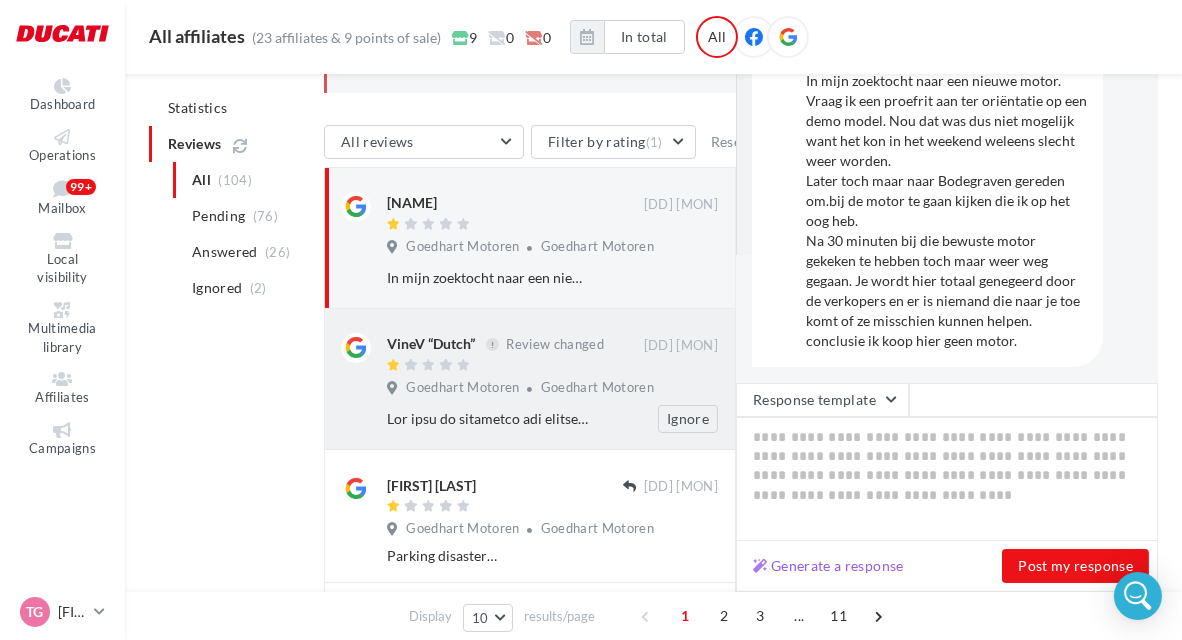 click at bounding box center [515, 366] 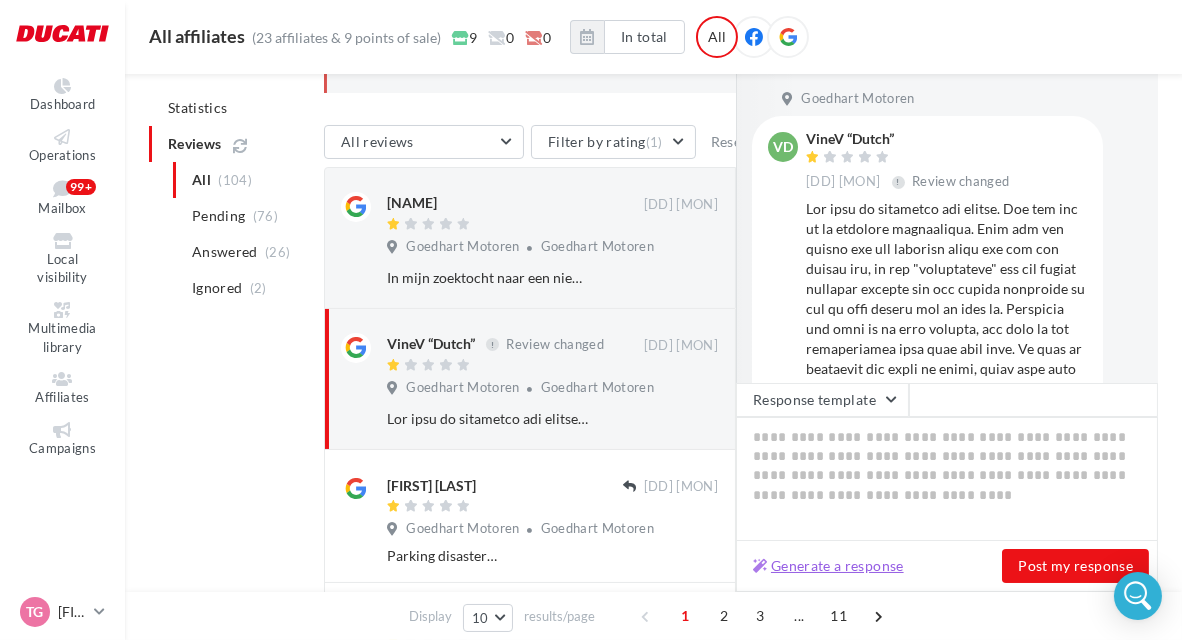 click on "Generate a response" at bounding box center (828, 566) 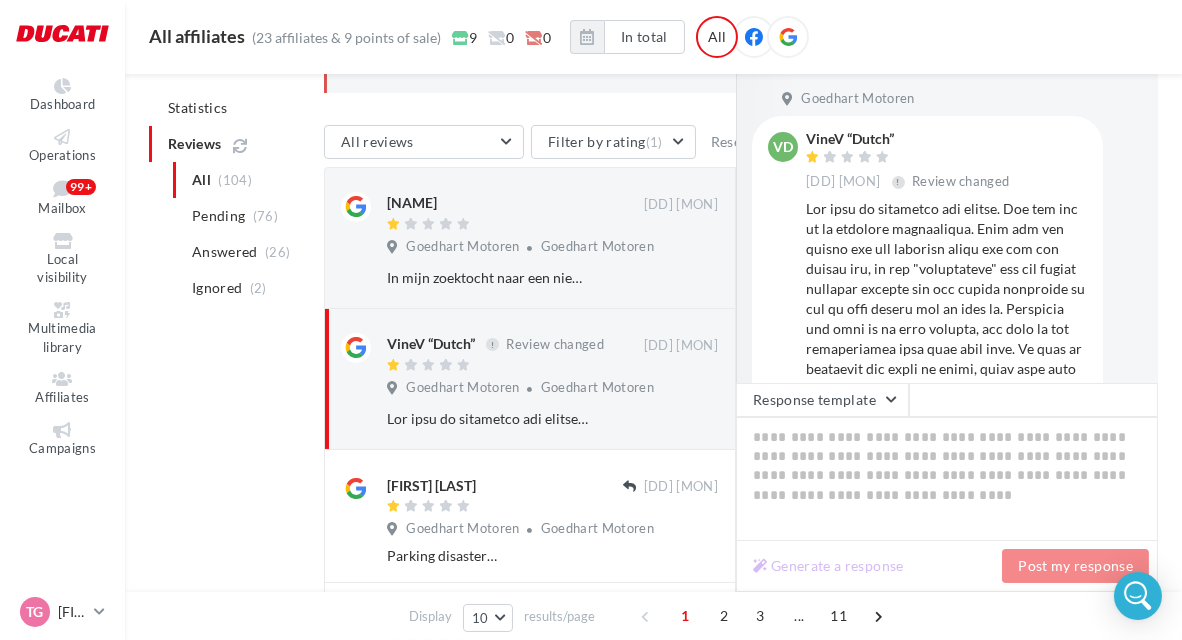 type on "**********" 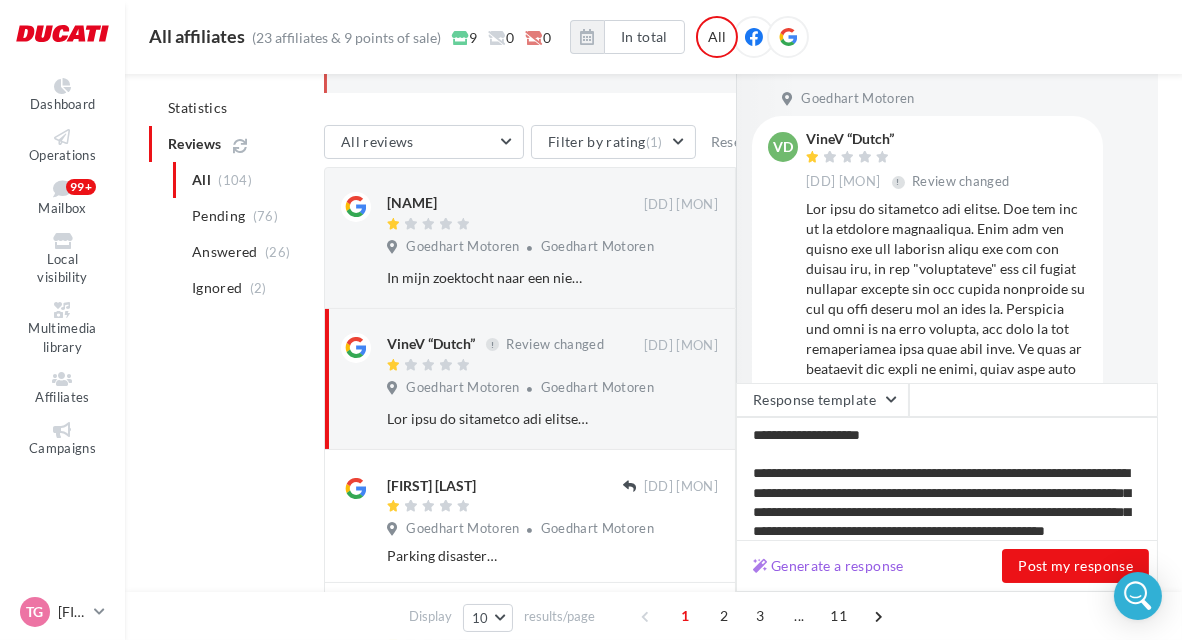 scroll, scrollTop: 104, scrollLeft: 0, axis: vertical 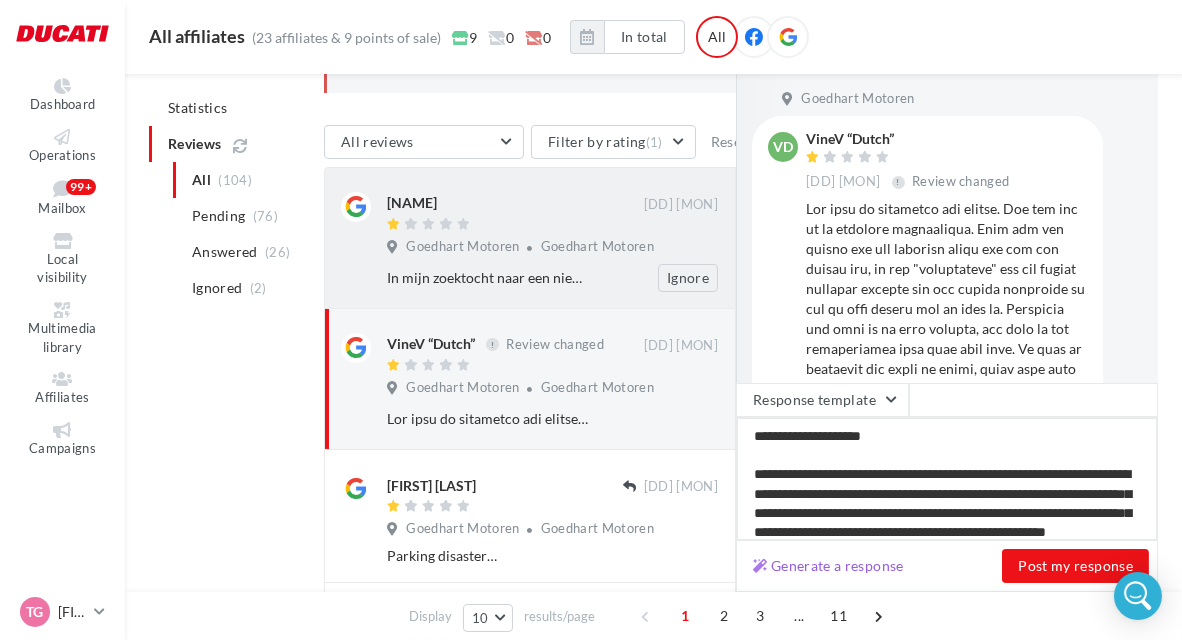 drag, startPoint x: 946, startPoint y: 528, endPoint x: 600, endPoint y: 298, distance: 415.47083 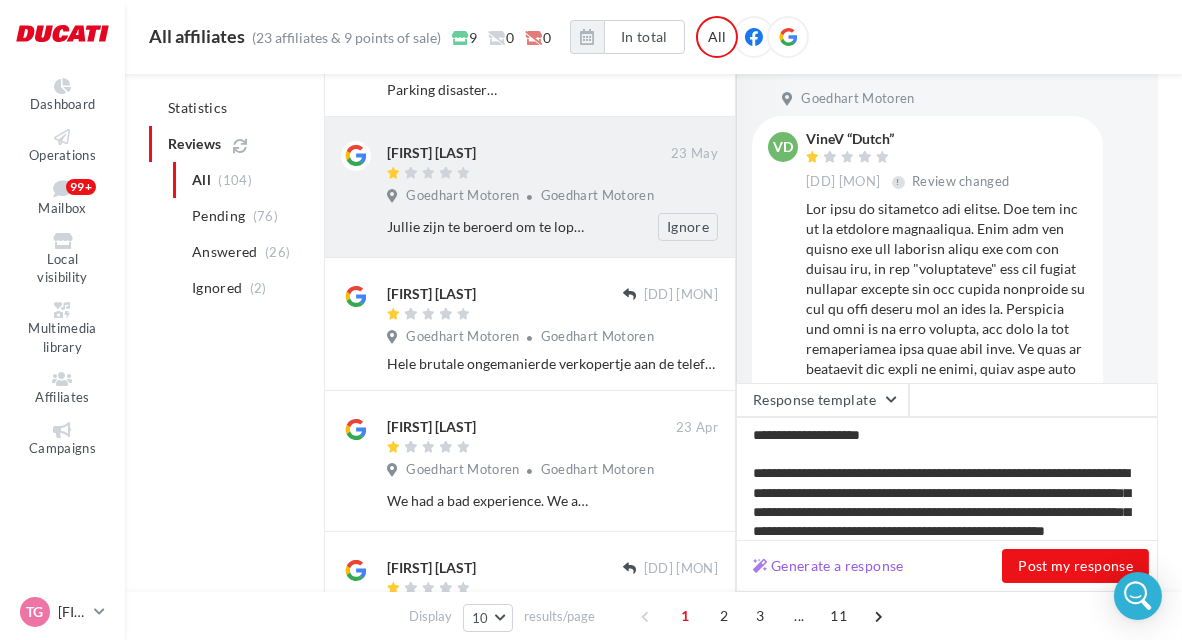 scroll, scrollTop: 723, scrollLeft: 0, axis: vertical 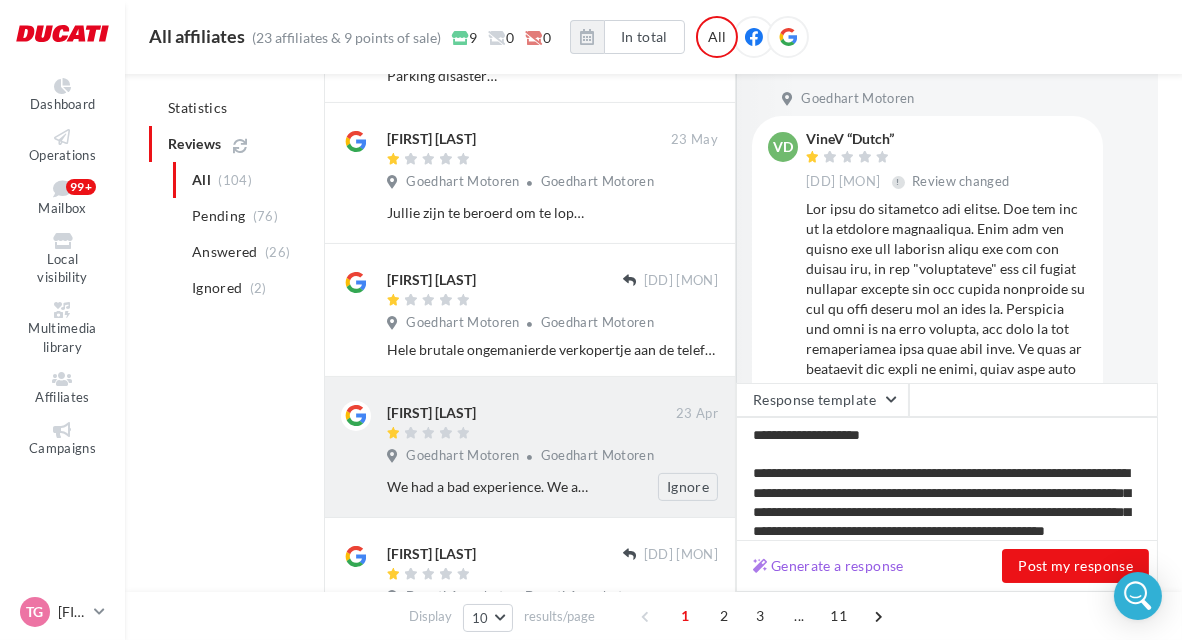 click on "We had a bad experience. We asked for a brand-new motorcycle and made an appointment two days later. They sold it the next day without even informing us. I guess they called one of their “loyal” customers to check if they were interested in this bike or just didn't care about their promises." at bounding box center [487, 487] 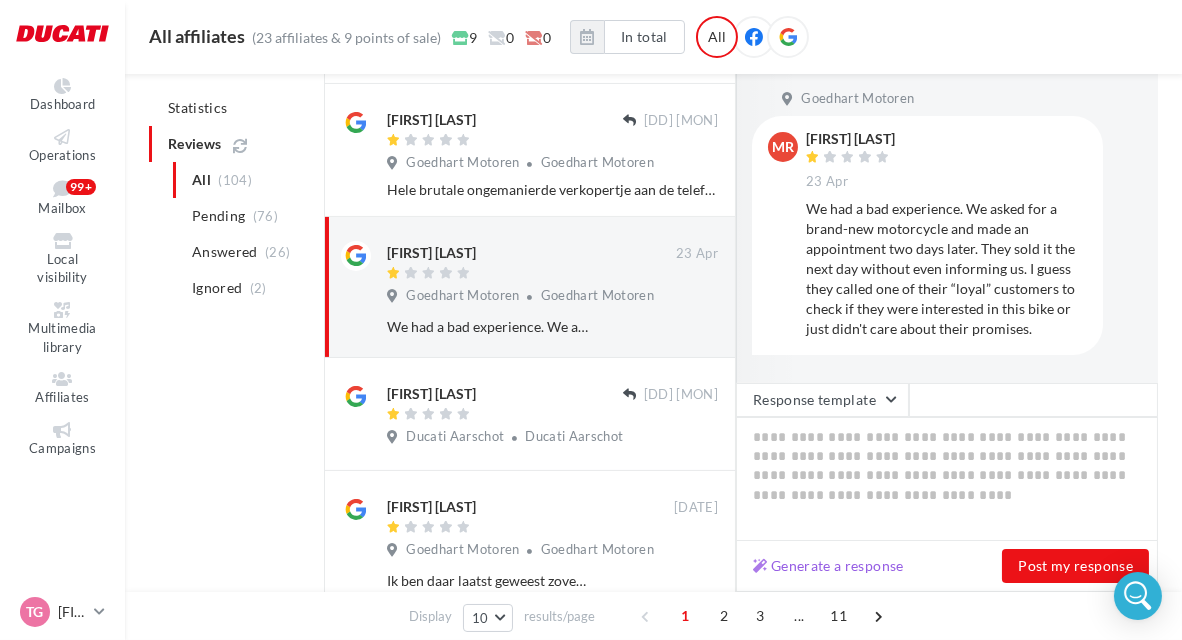 scroll, scrollTop: 963, scrollLeft: 0, axis: vertical 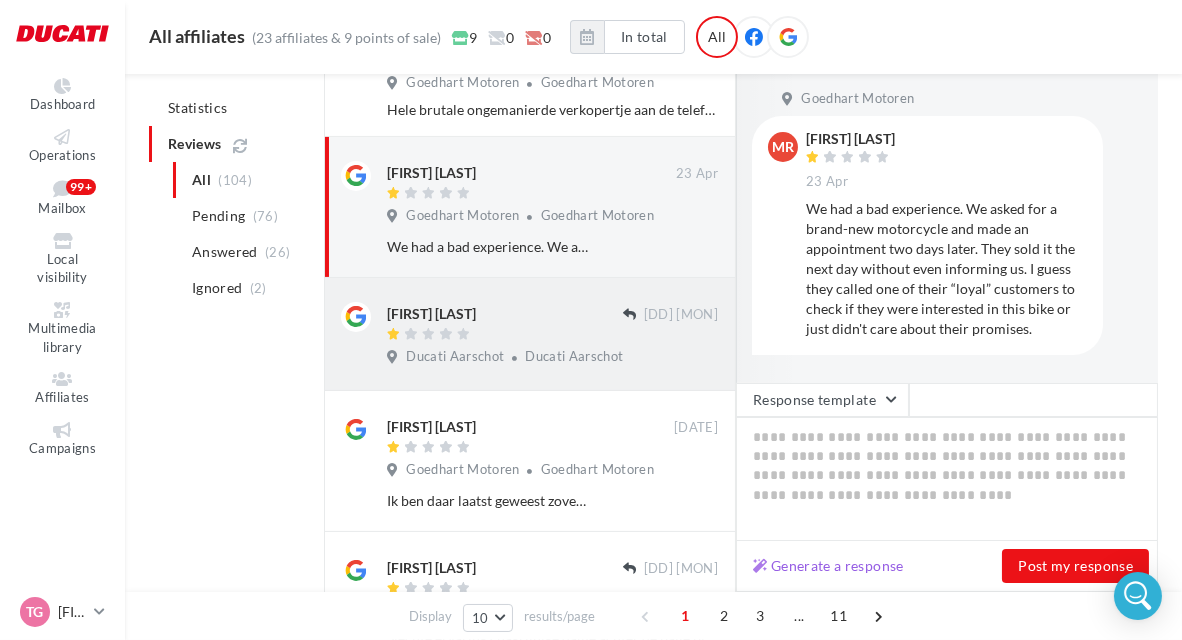 click on "Ducati Aarschot" at bounding box center (575, 356) 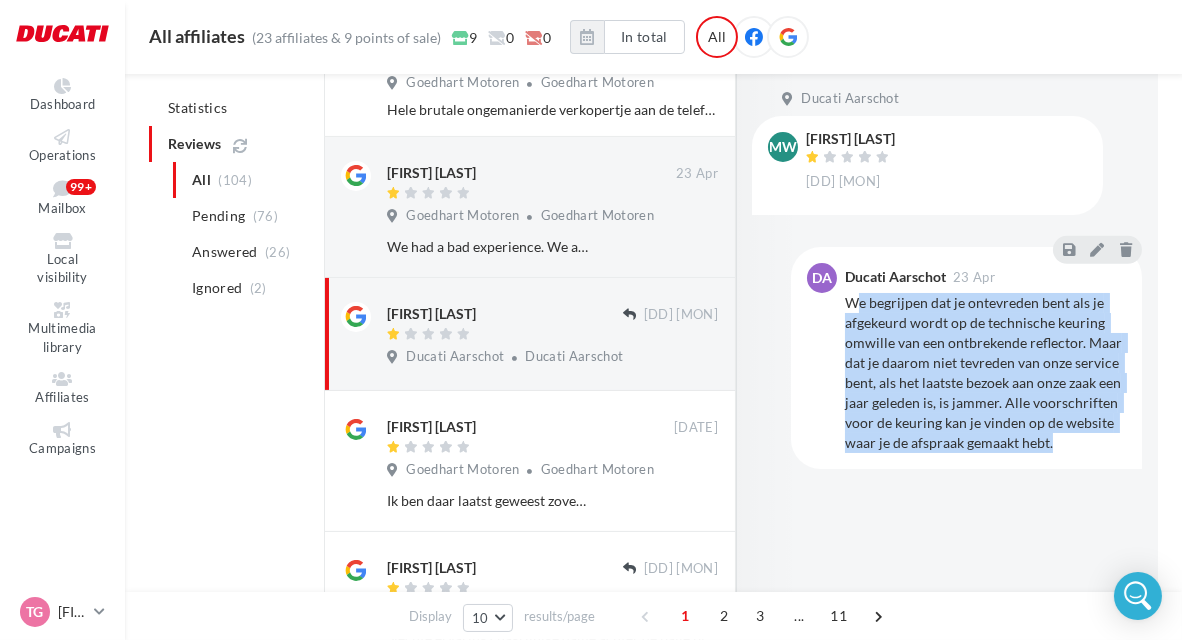 drag, startPoint x: 1081, startPoint y: 449, endPoint x: 855, endPoint y: 296, distance: 272.9194 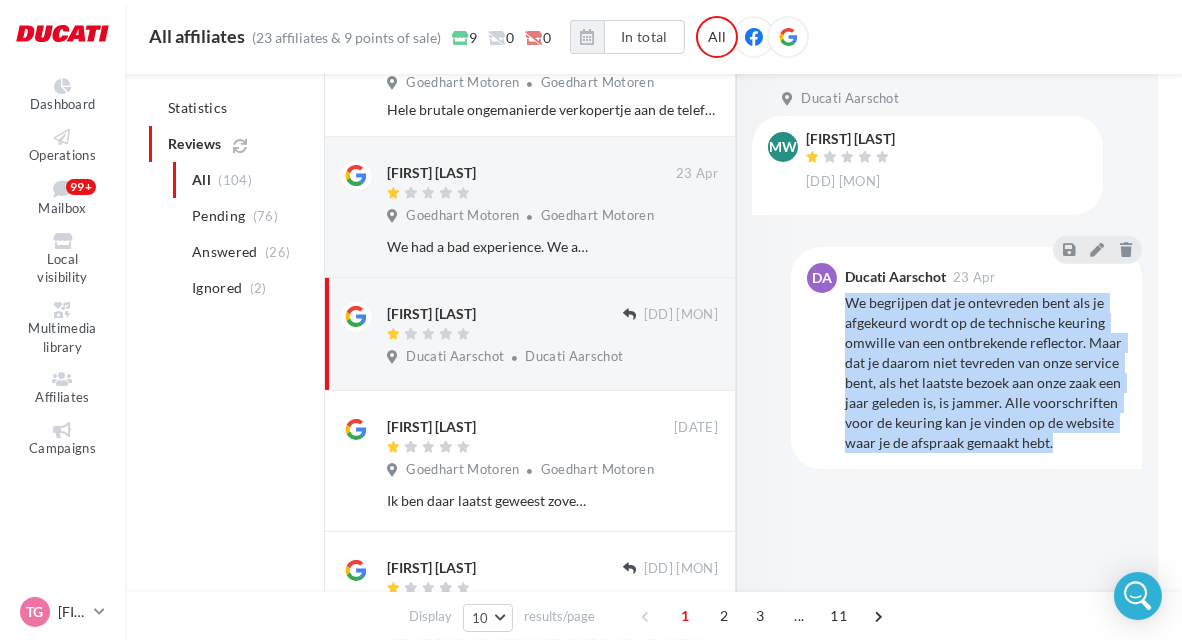 drag, startPoint x: 1041, startPoint y: 449, endPoint x: 843, endPoint y: 297, distance: 249.6157 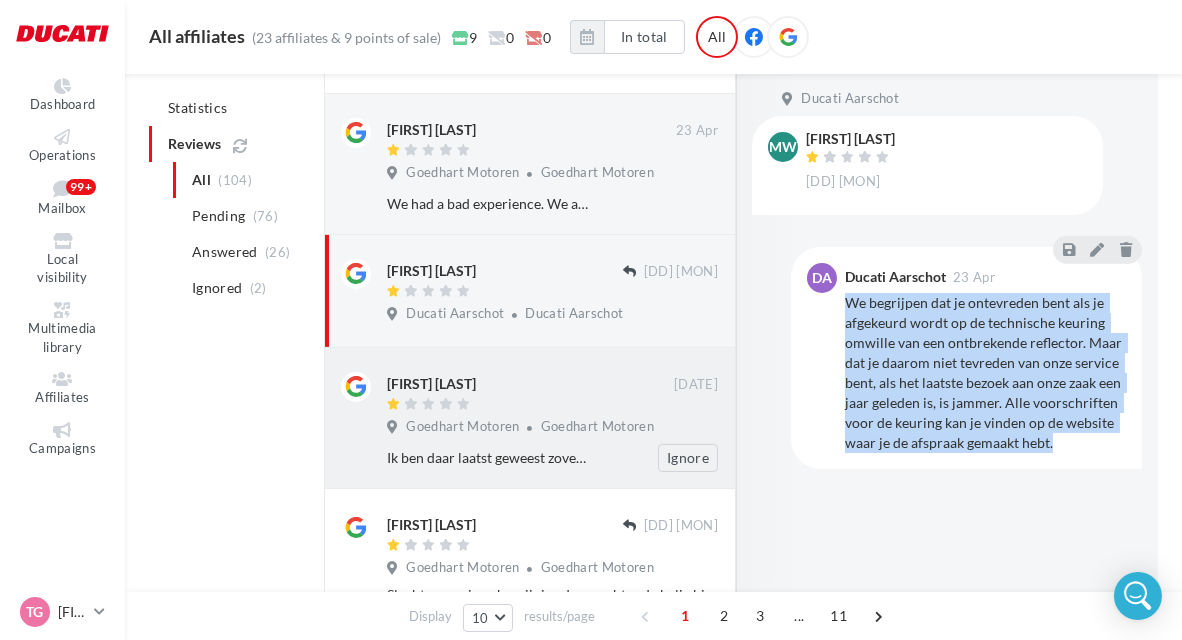 scroll, scrollTop: 1043, scrollLeft: 0, axis: vertical 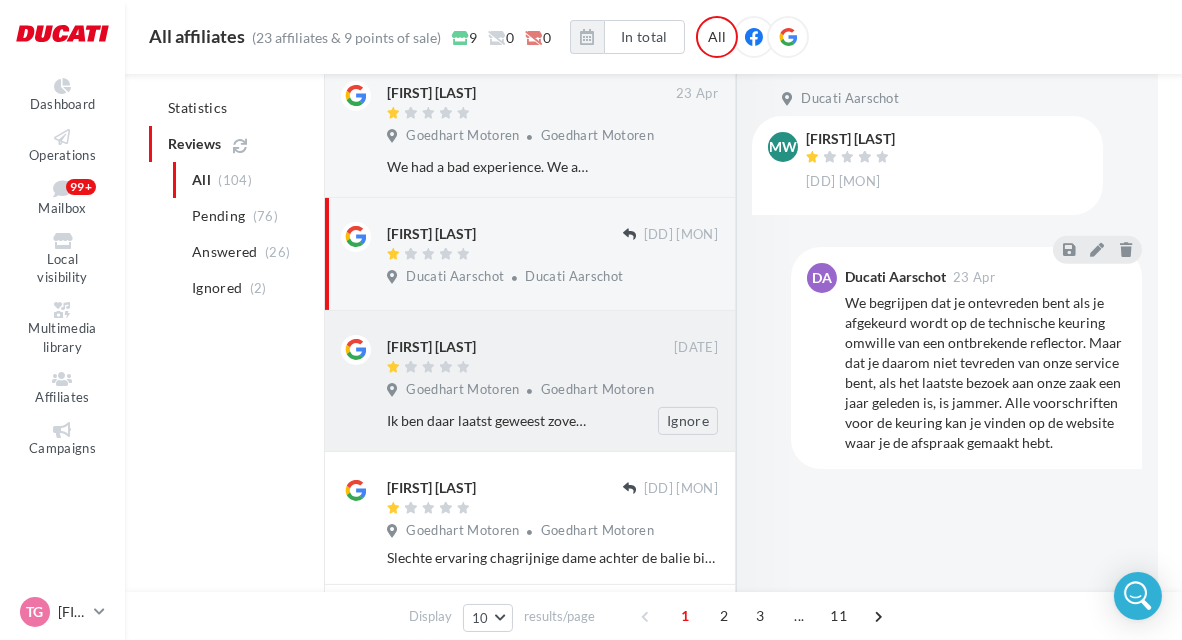 click on "Ik ben daar laatst geweest zoveel personeel die daar rondlopen en niemand is er om je even helpen of vragen of je hulp nodig hebt niet eens een oogcontact
Ignore" at bounding box center (560, 421) 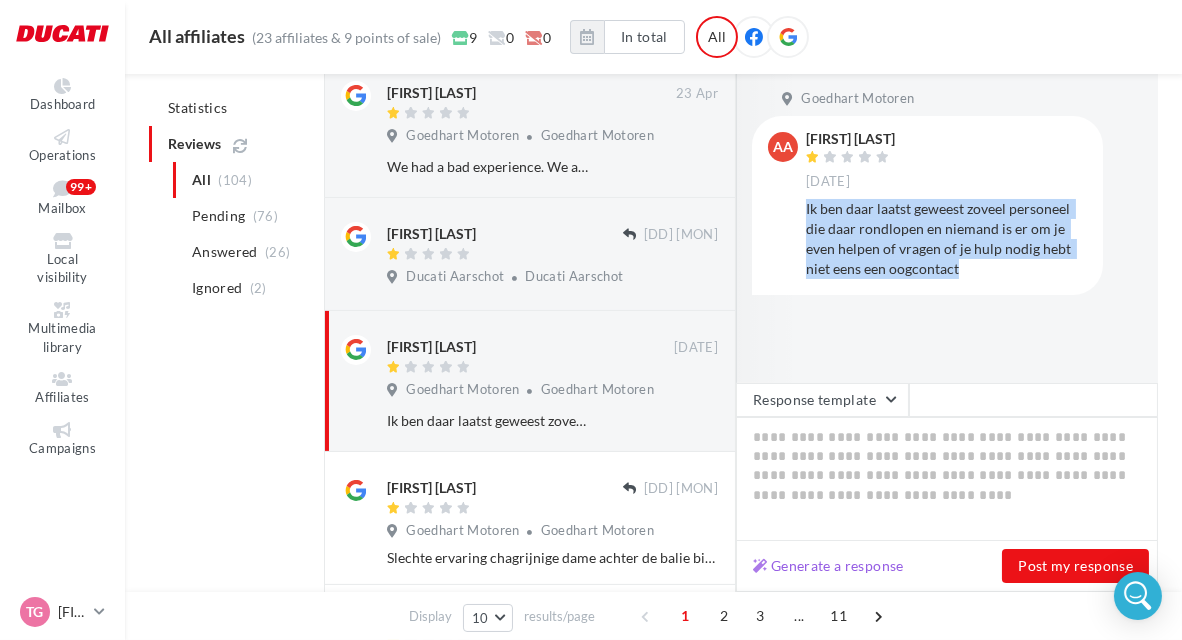 drag, startPoint x: 990, startPoint y: 265, endPoint x: 803, endPoint y: 211, distance: 194.6407 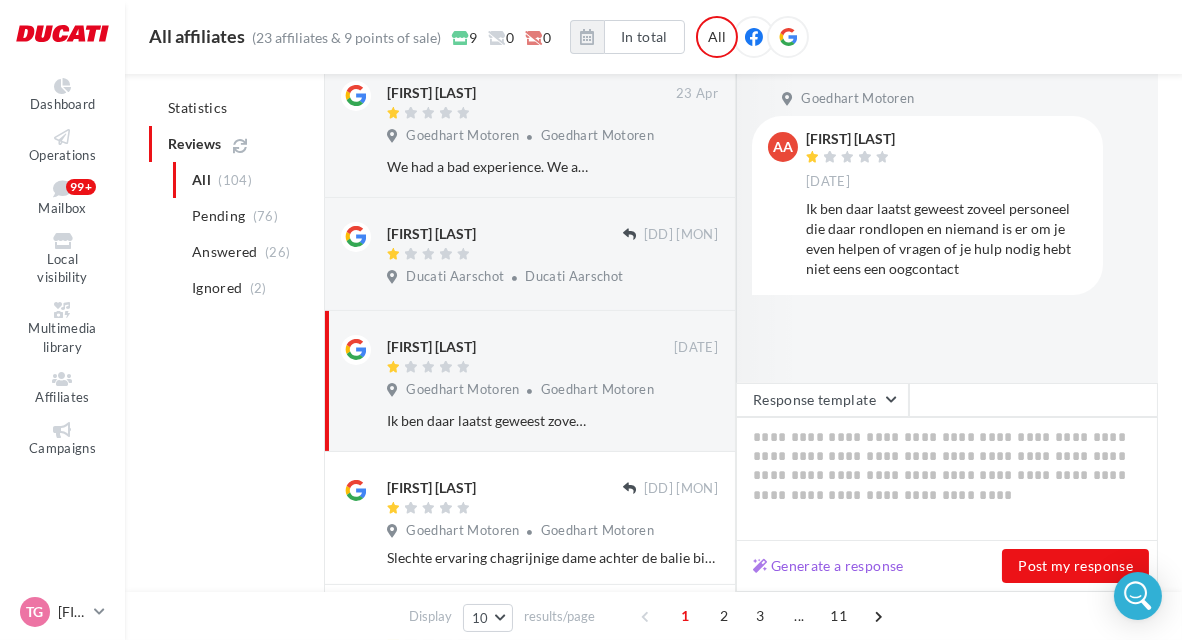 click at bounding box center (800, 228) 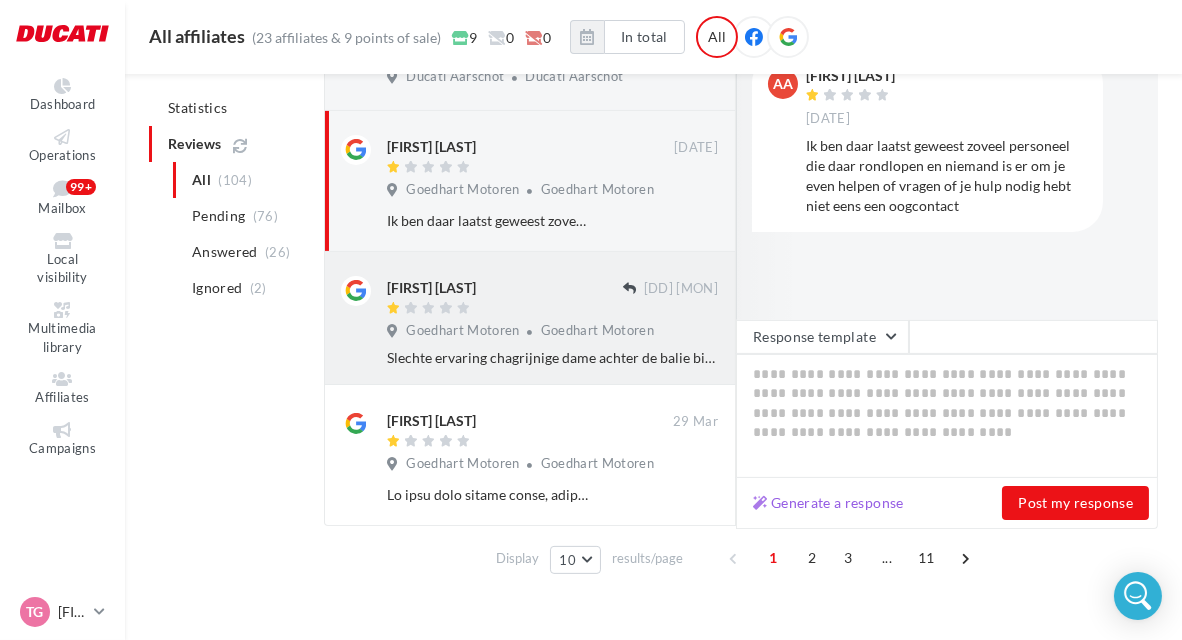 scroll, scrollTop: 1280, scrollLeft: 0, axis: vertical 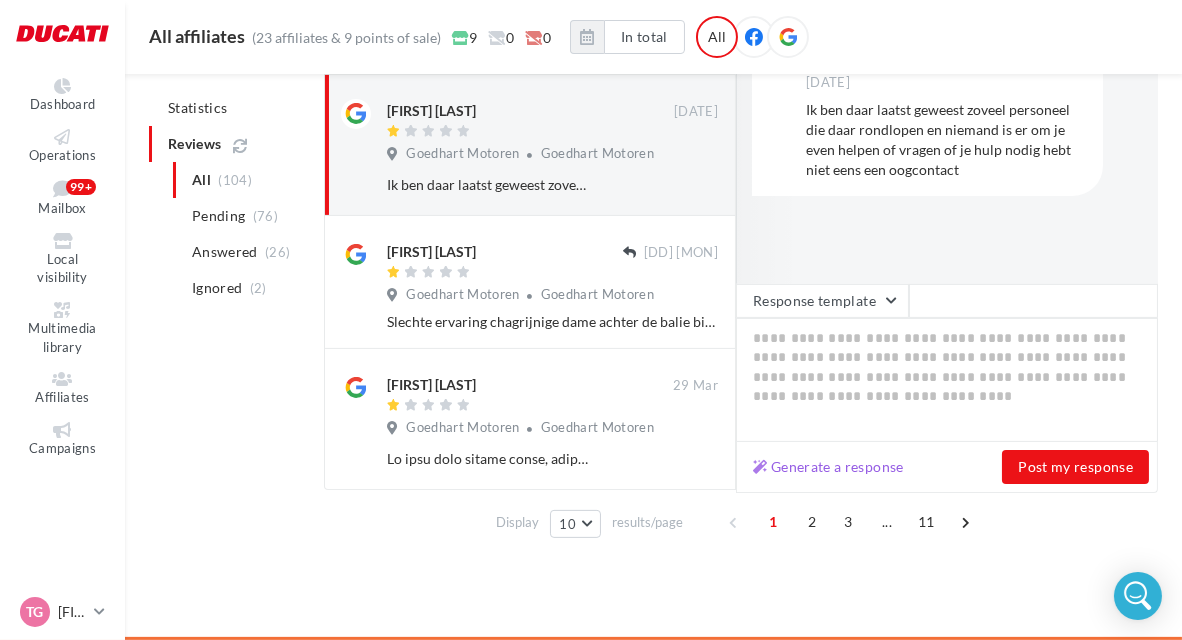 drag, startPoint x: 48, startPoint y: 96, endPoint x: 69, endPoint y: 117, distance: 29.698484 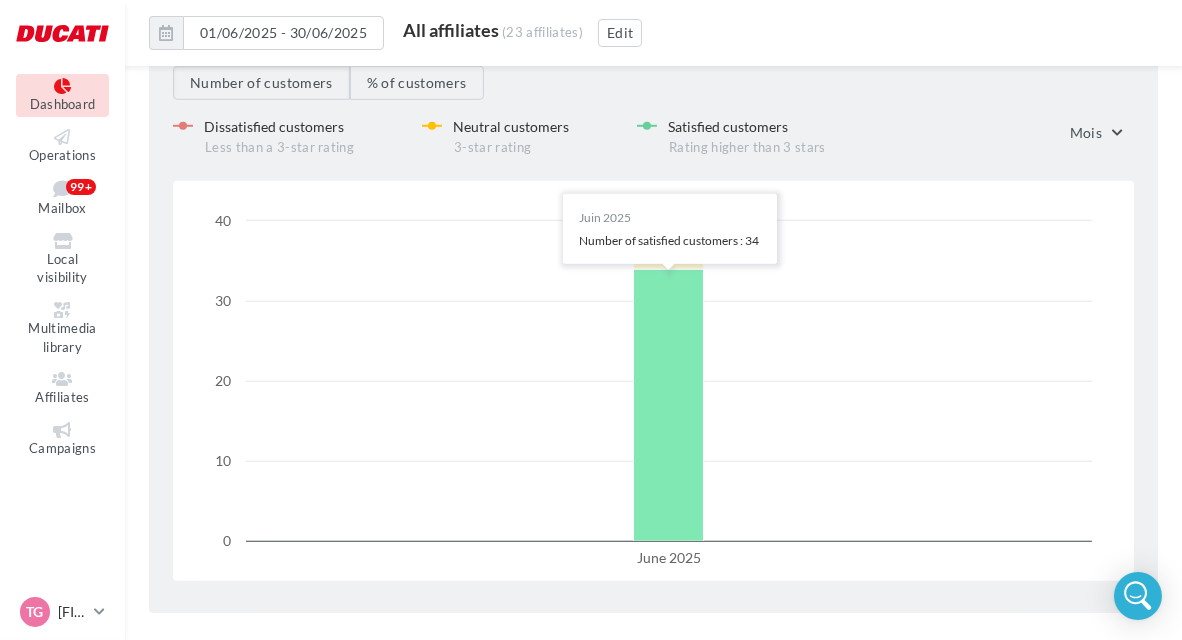 scroll, scrollTop: 3057, scrollLeft: 0, axis: vertical 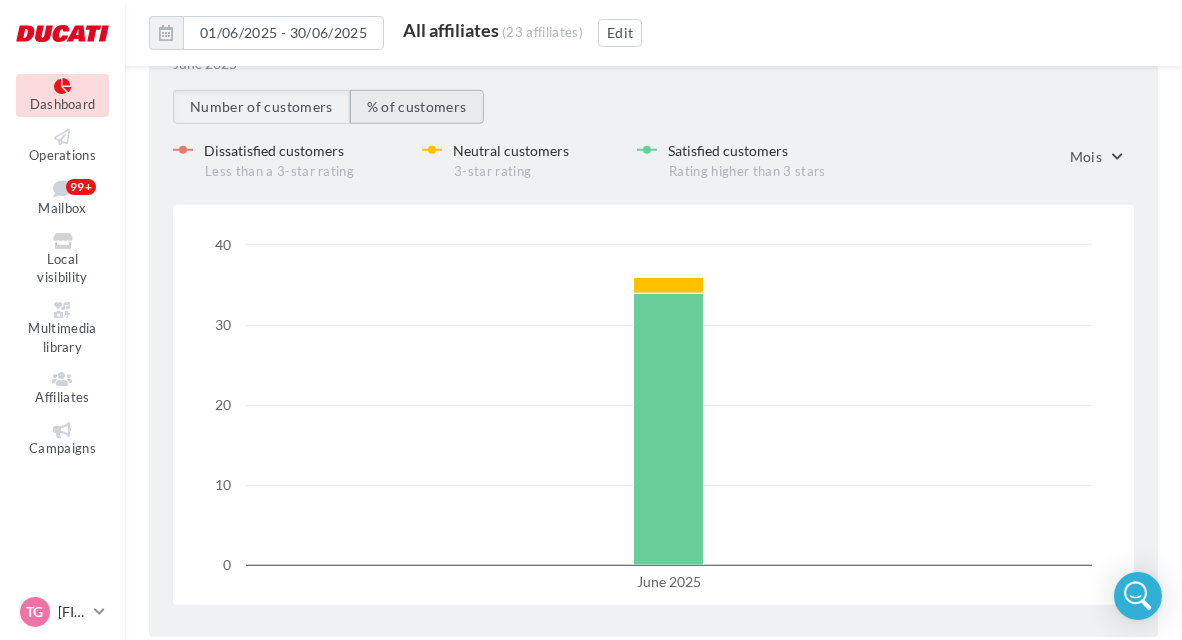 click on "% of customers" at bounding box center (417, 107) 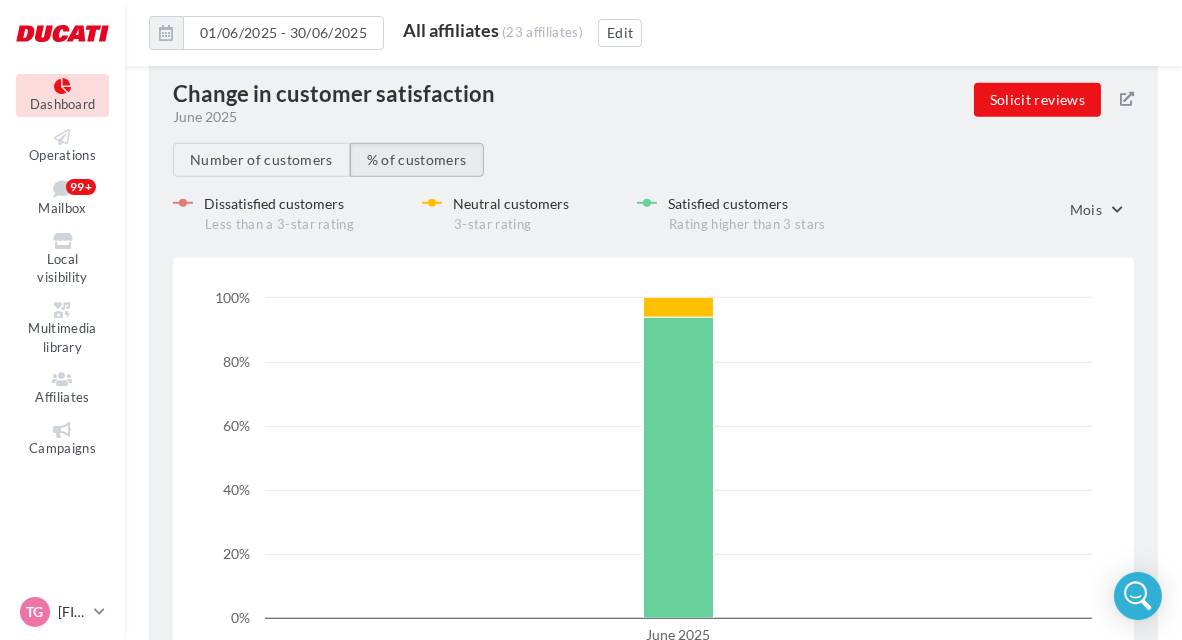 scroll, scrollTop: 2977, scrollLeft: 0, axis: vertical 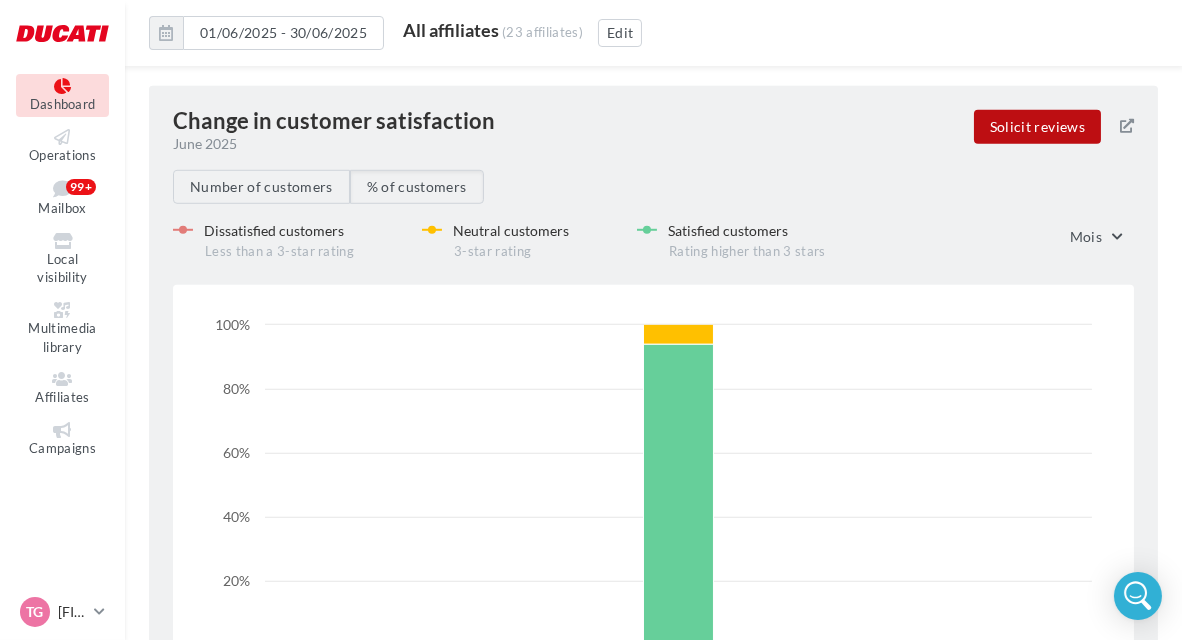 click on "Solicit reviews" at bounding box center [1037, 127] 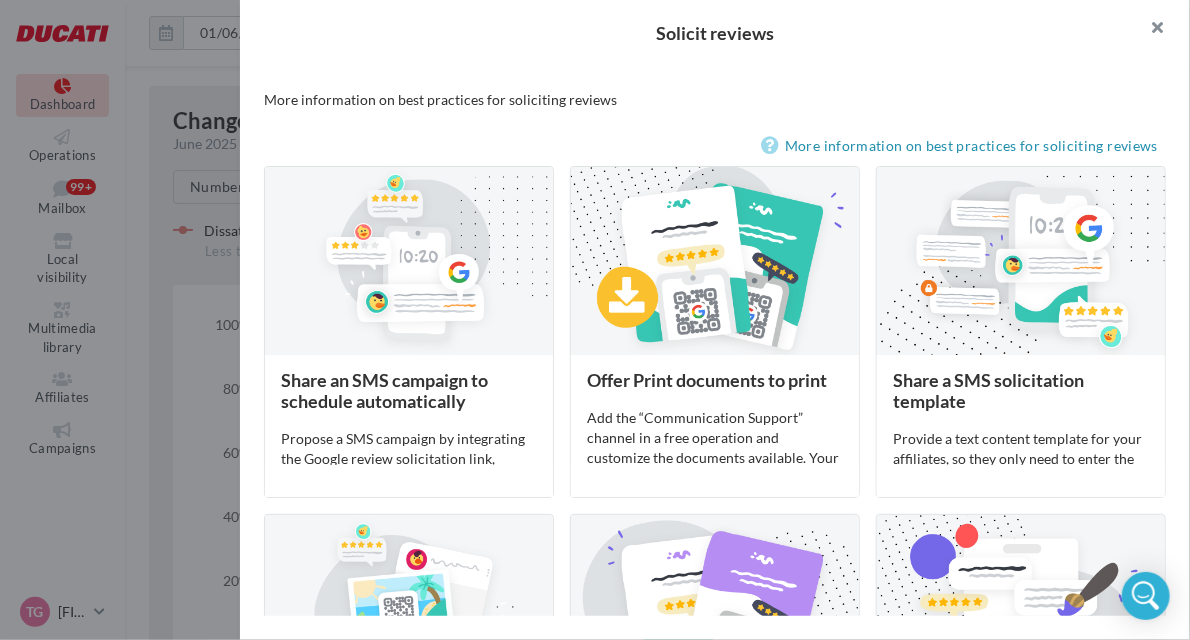 click at bounding box center (1150, 30) 